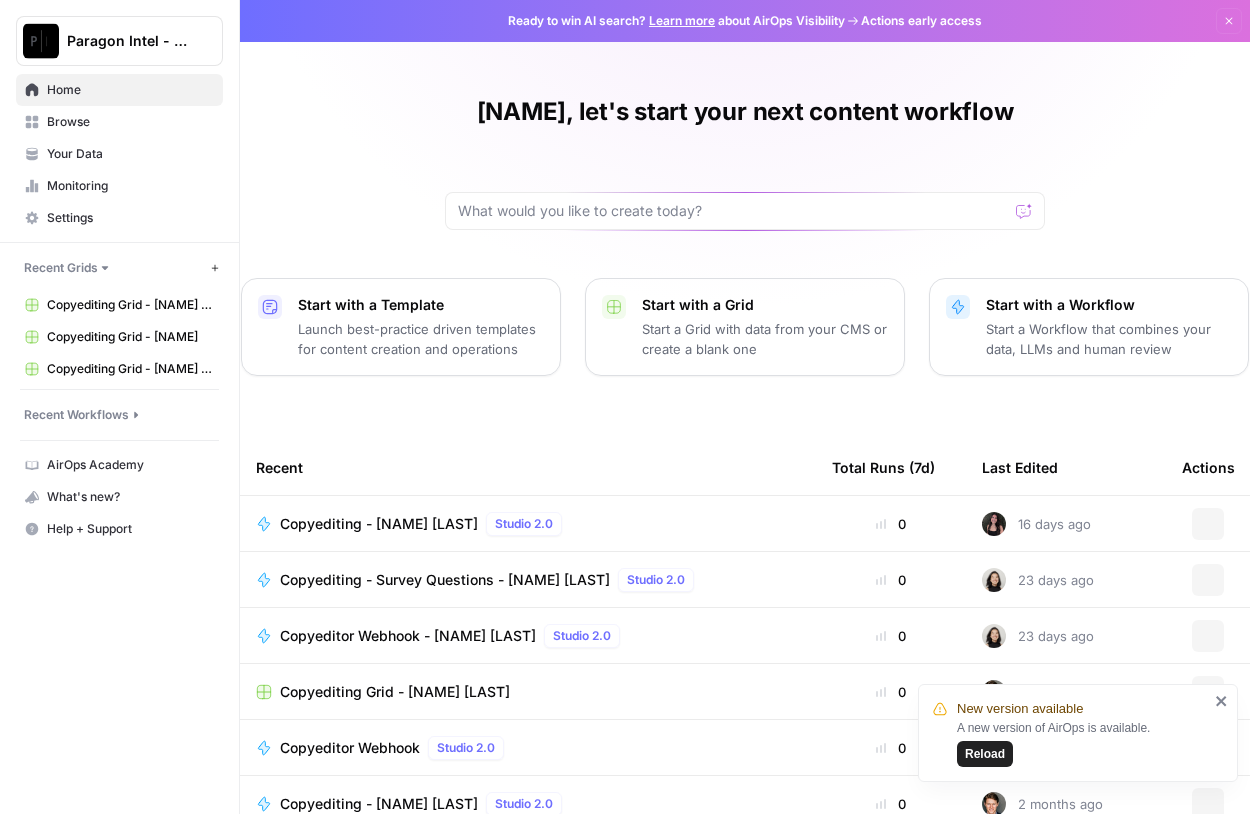scroll, scrollTop: 0, scrollLeft: 0, axis: both 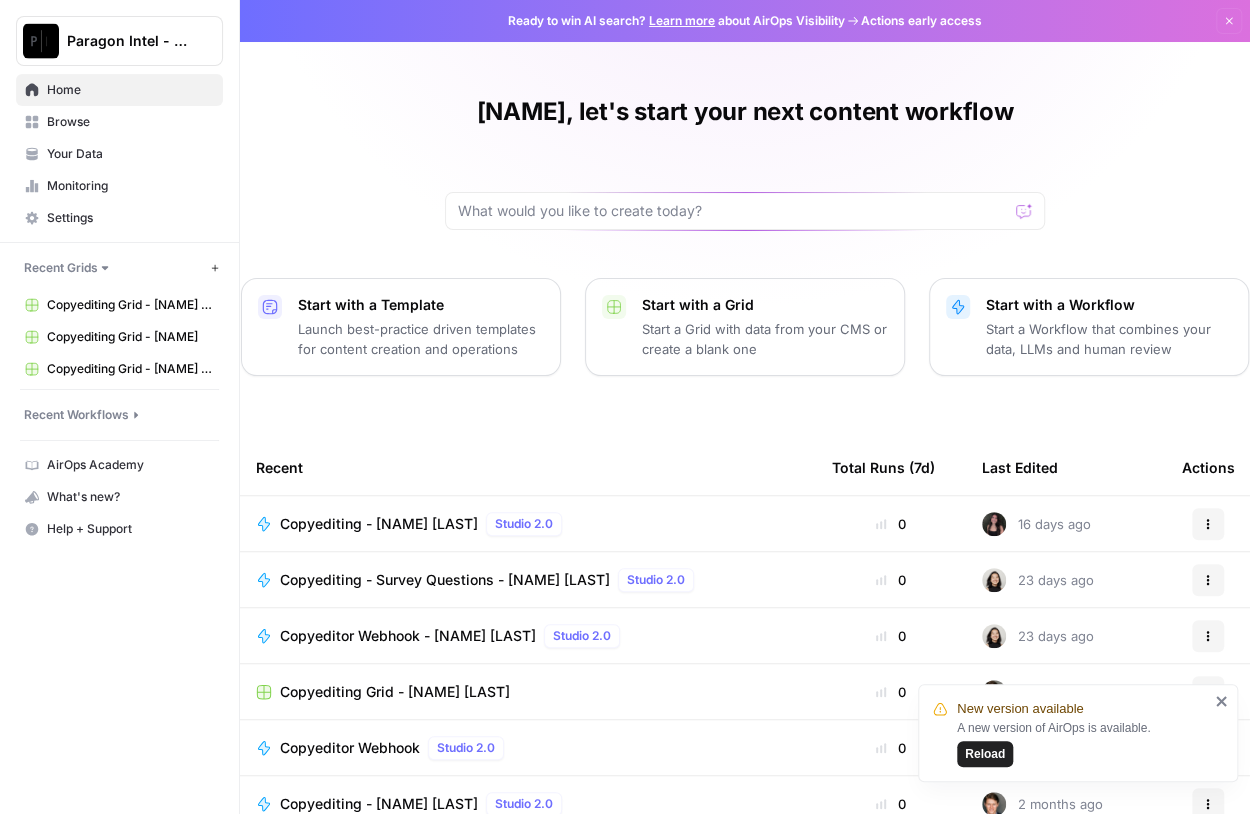 click on "Home" at bounding box center (130, 90) 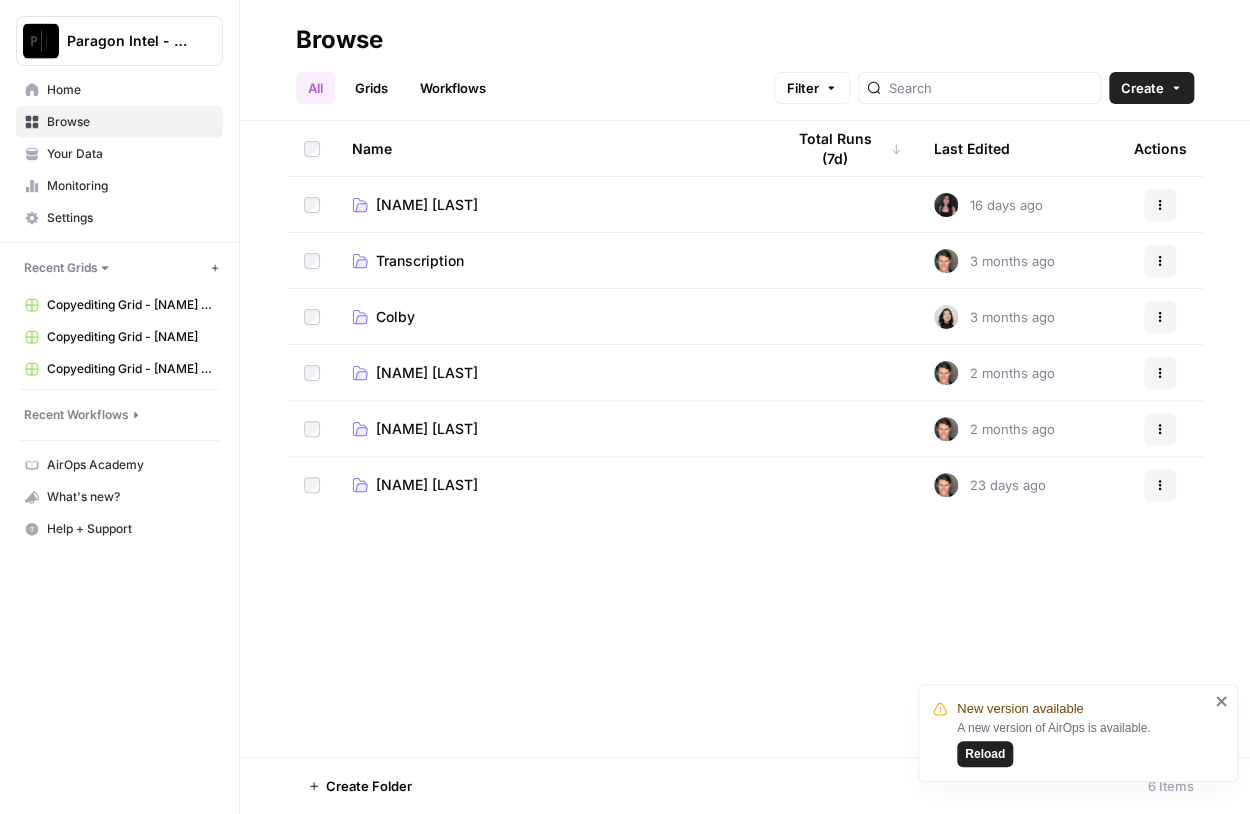 click on "[FIRST] [LAST]" at bounding box center (427, 373) 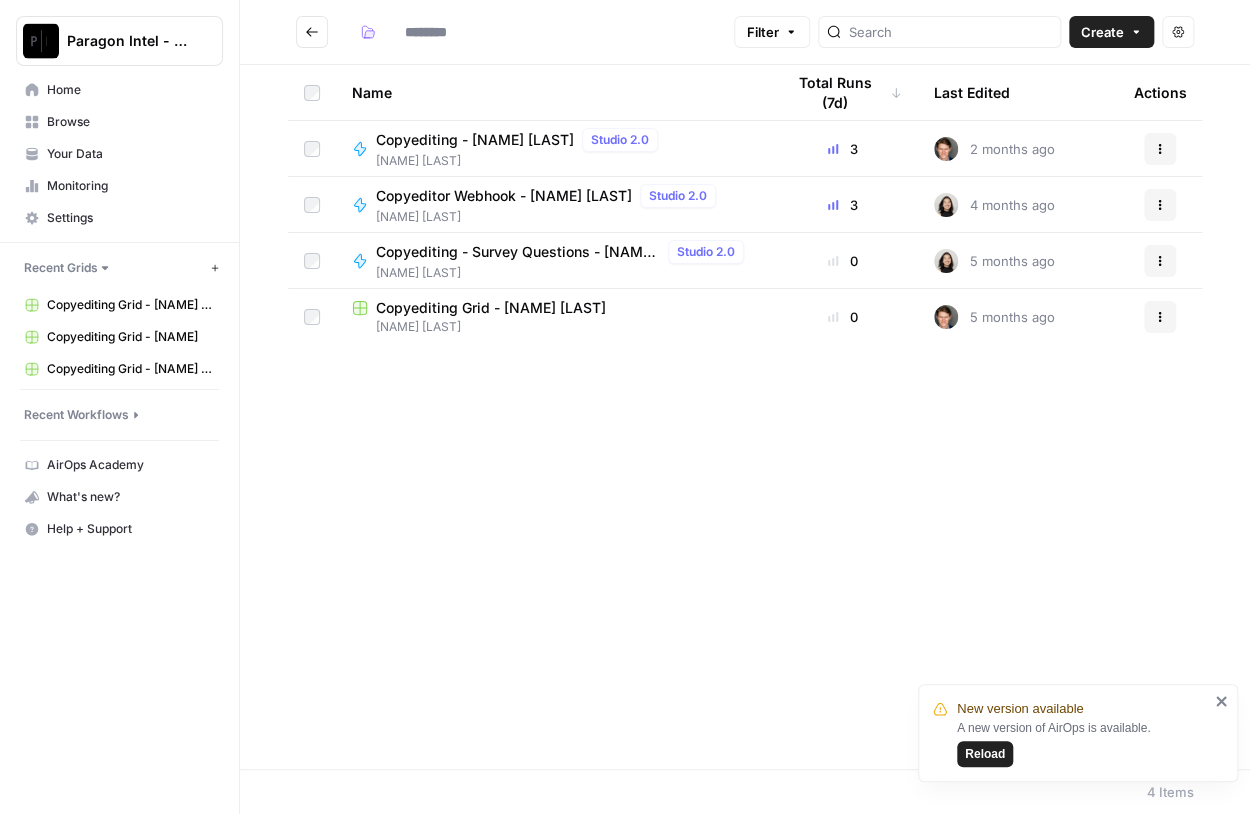 click on "Copyediting Grid - [FIRST] [LAST]" at bounding box center [491, 308] 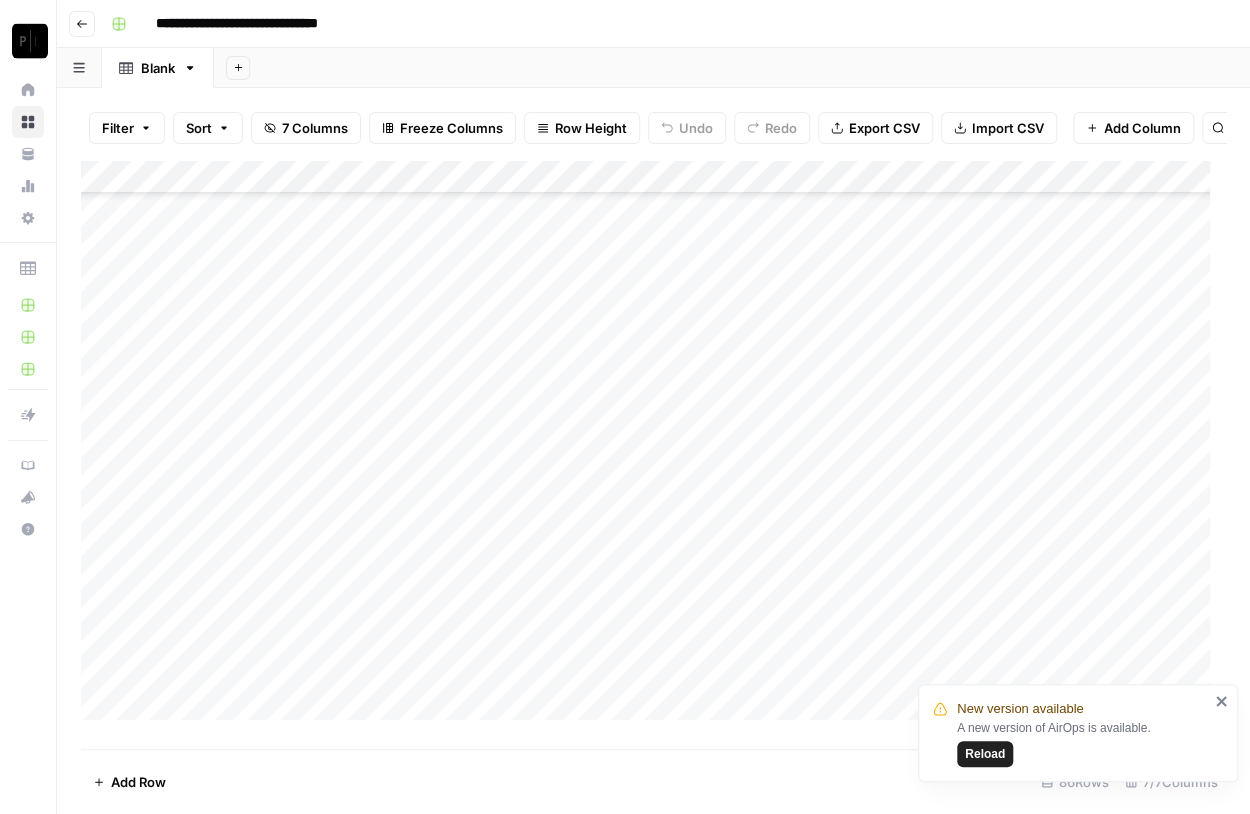 scroll, scrollTop: 2430, scrollLeft: 0, axis: vertical 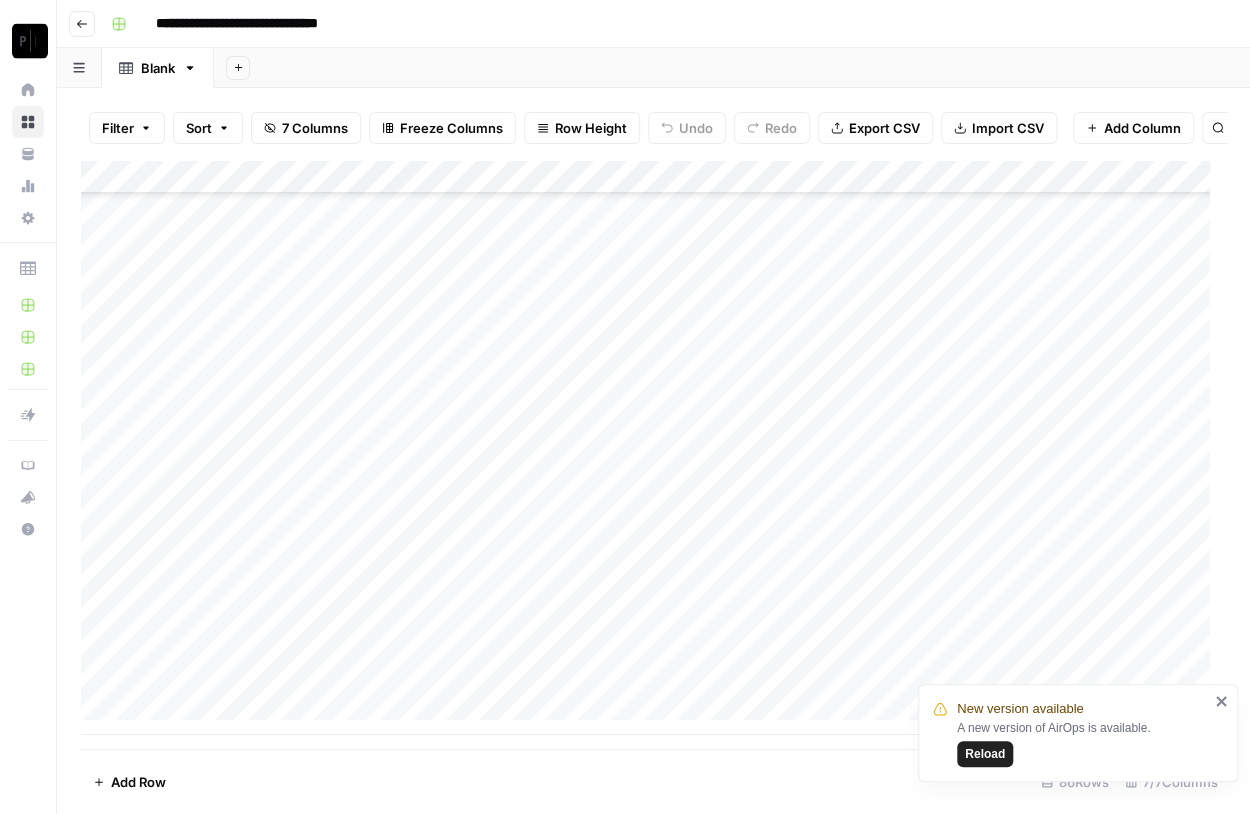 click on "Reload" at bounding box center (985, 754) 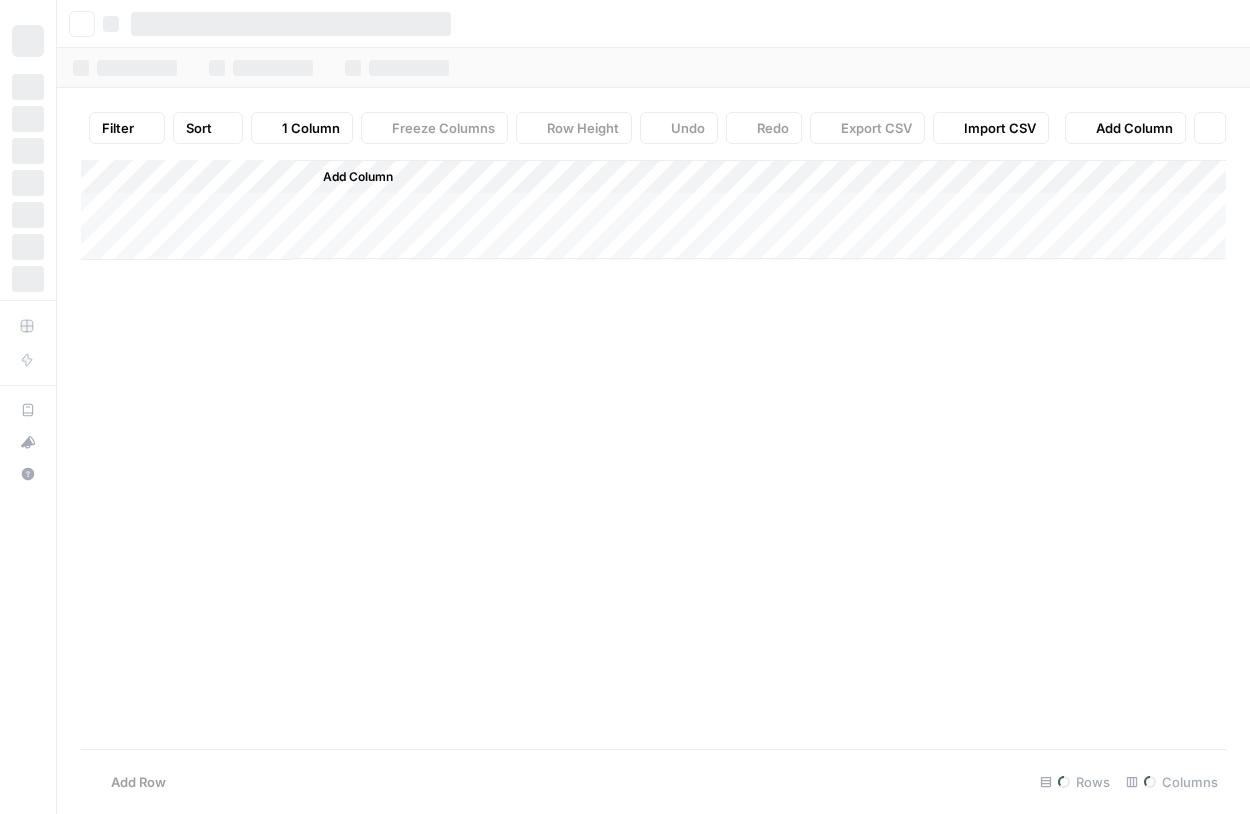scroll, scrollTop: 0, scrollLeft: 0, axis: both 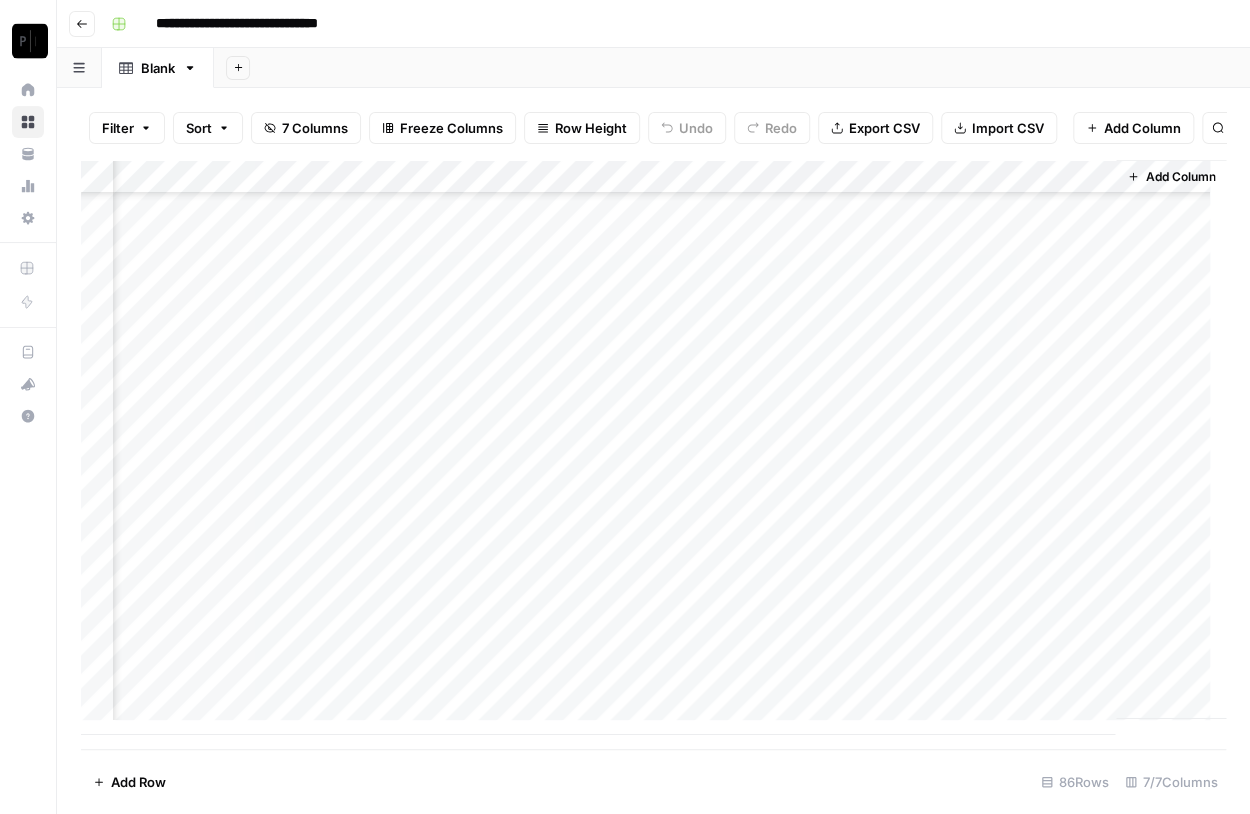 click on "Add Column" at bounding box center (653, 447) 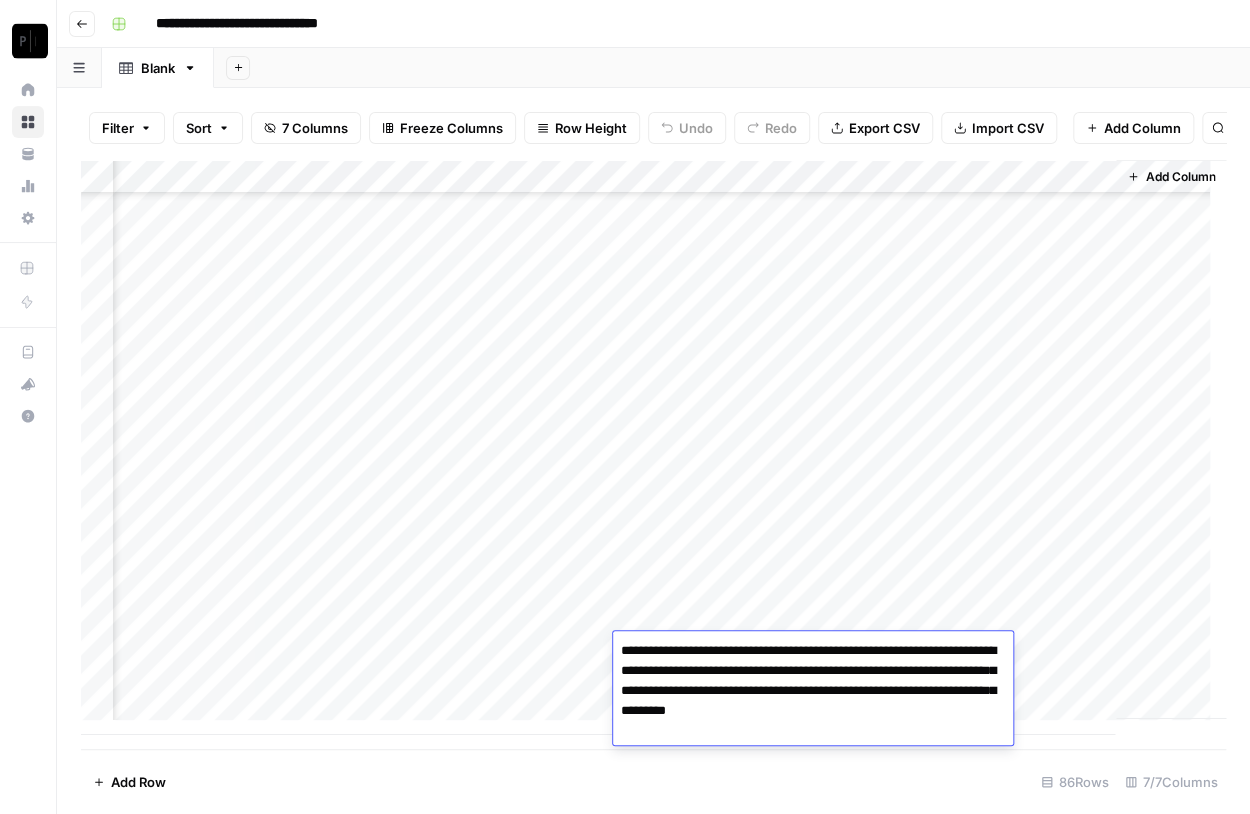 click on "**********" at bounding box center (813, 691) 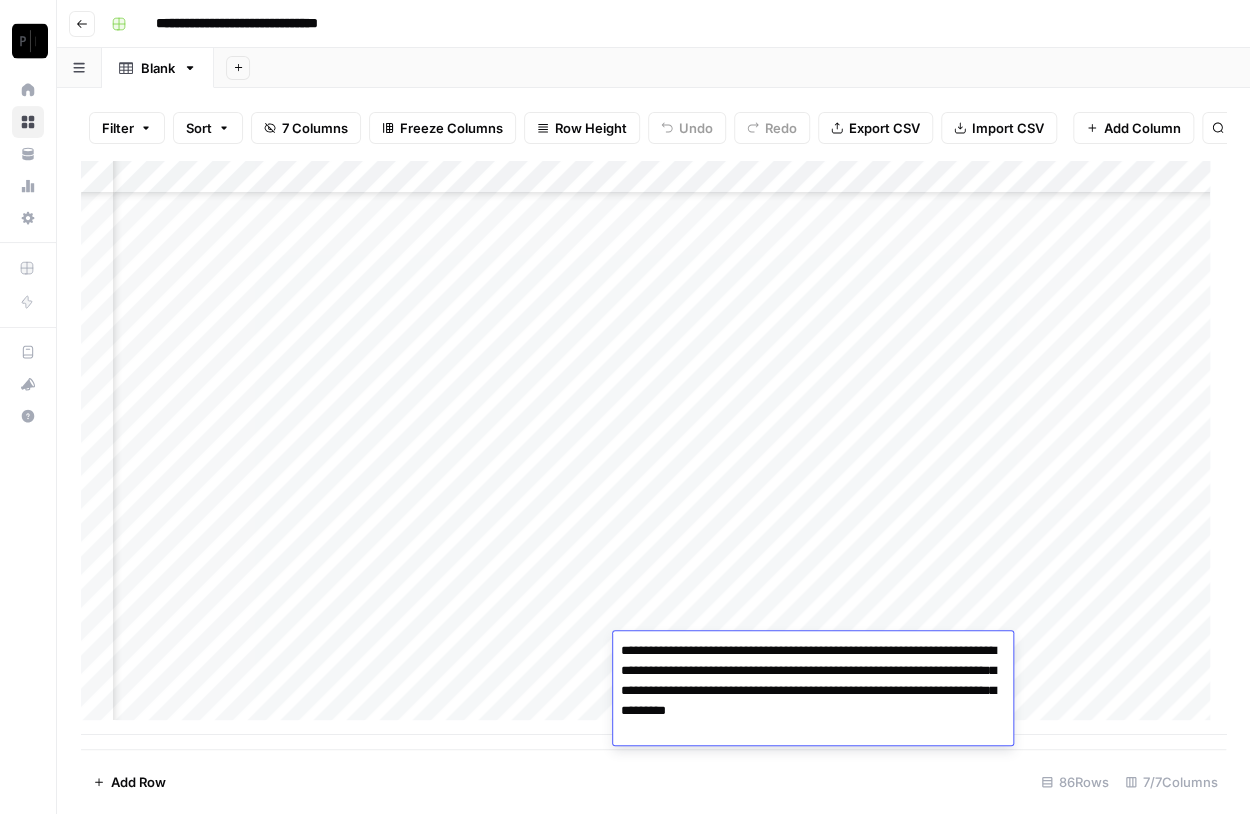 scroll, scrollTop: 2430, scrollLeft: 0, axis: vertical 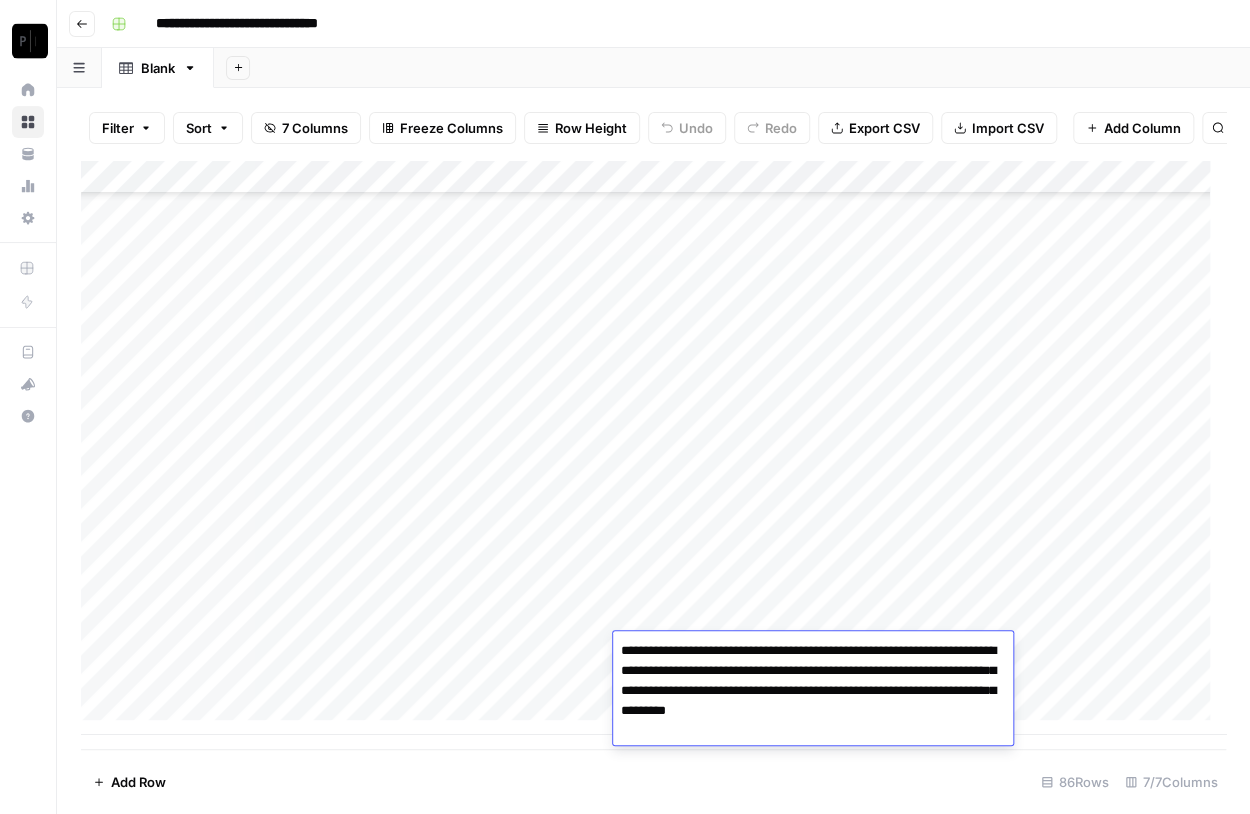 click on "Add Column" at bounding box center [653, 447] 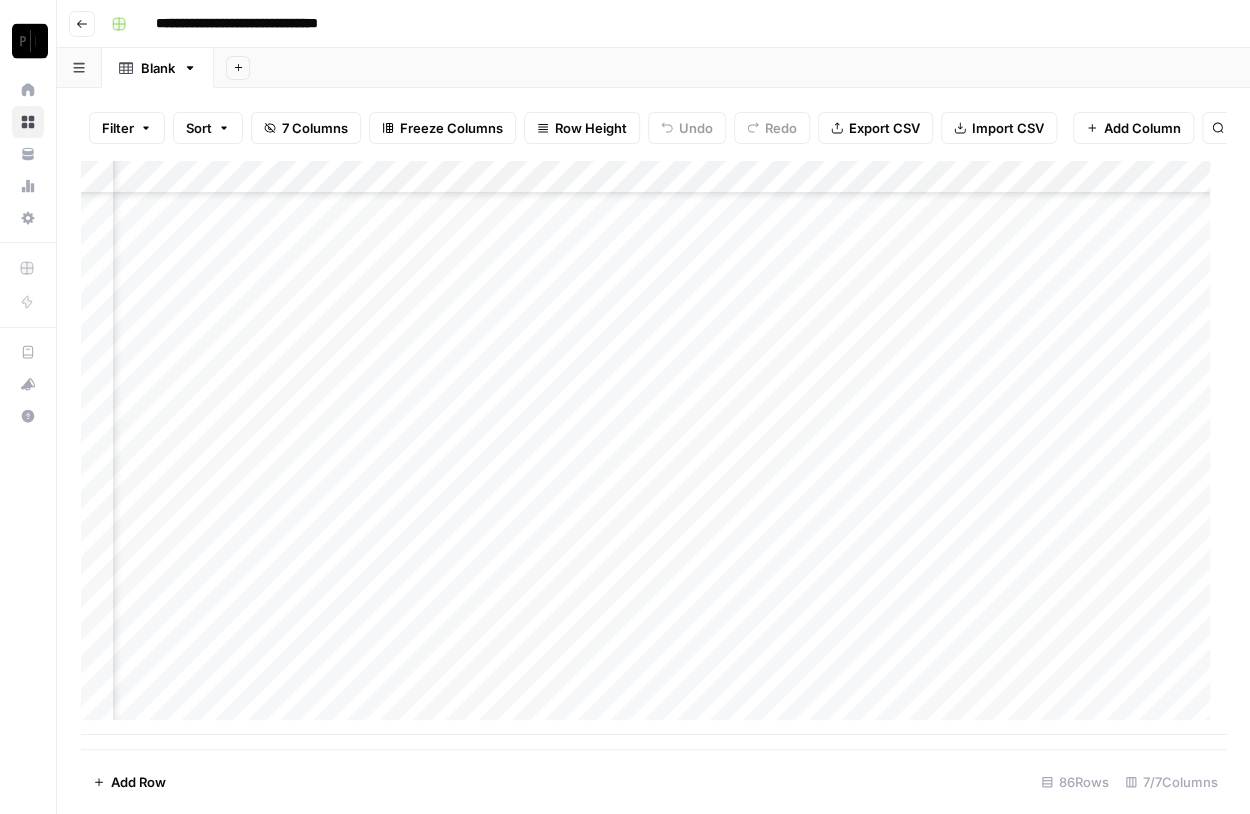scroll, scrollTop: 2430, scrollLeft: 546, axis: both 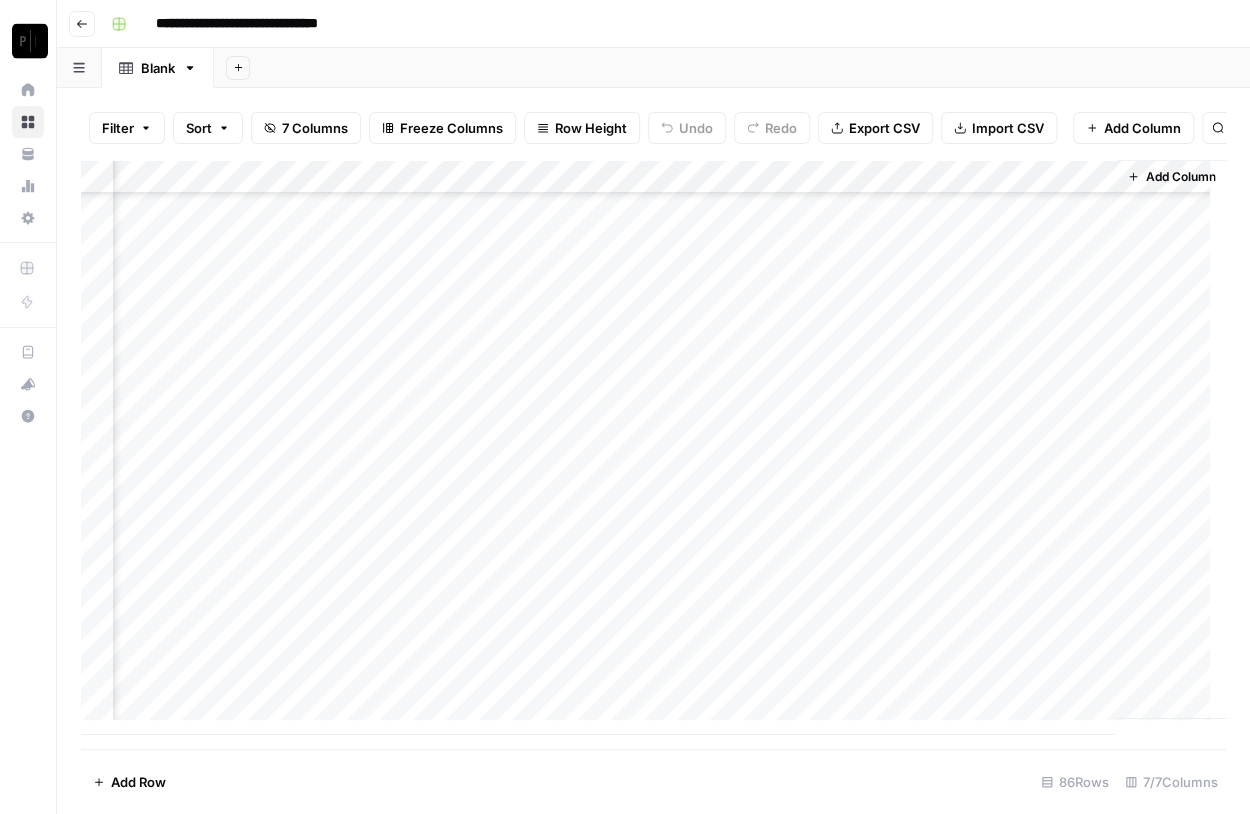 click on "Add Column" at bounding box center [653, 447] 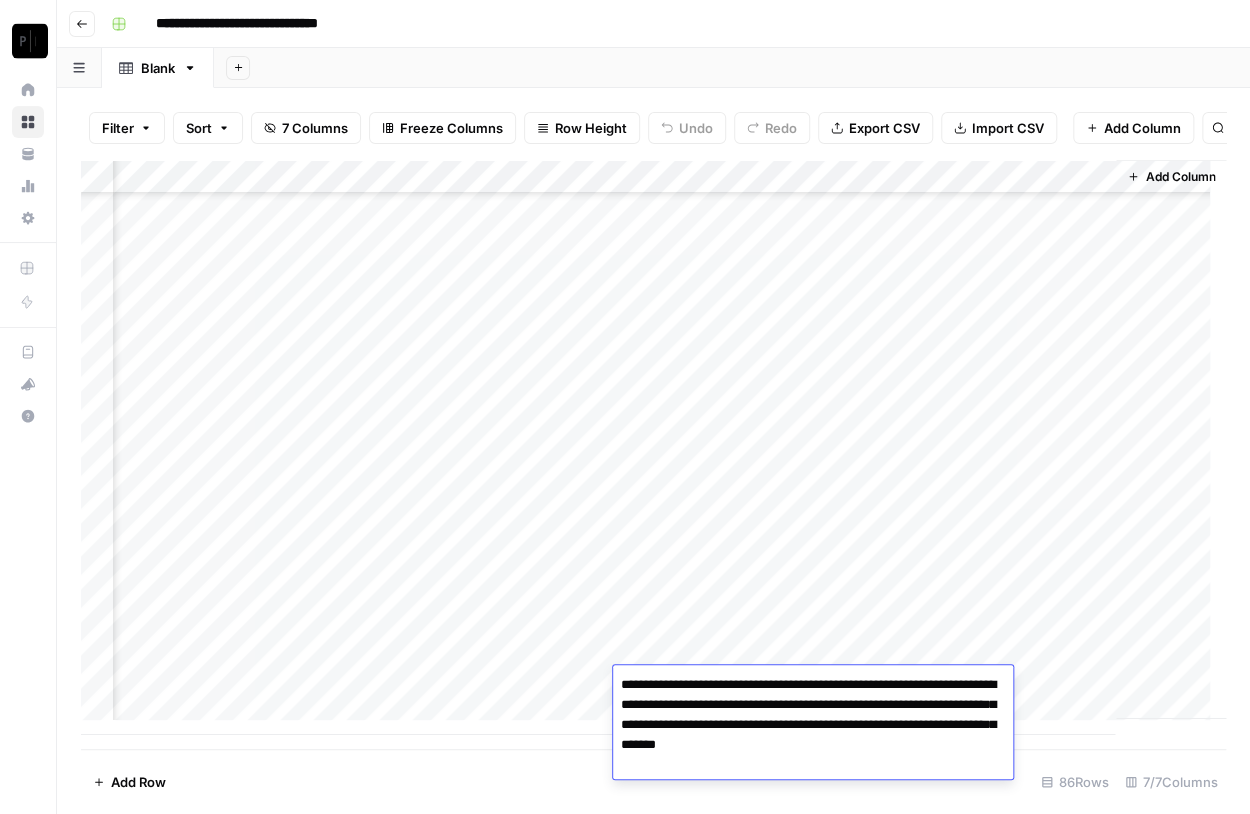 click on "**********" at bounding box center [813, 725] 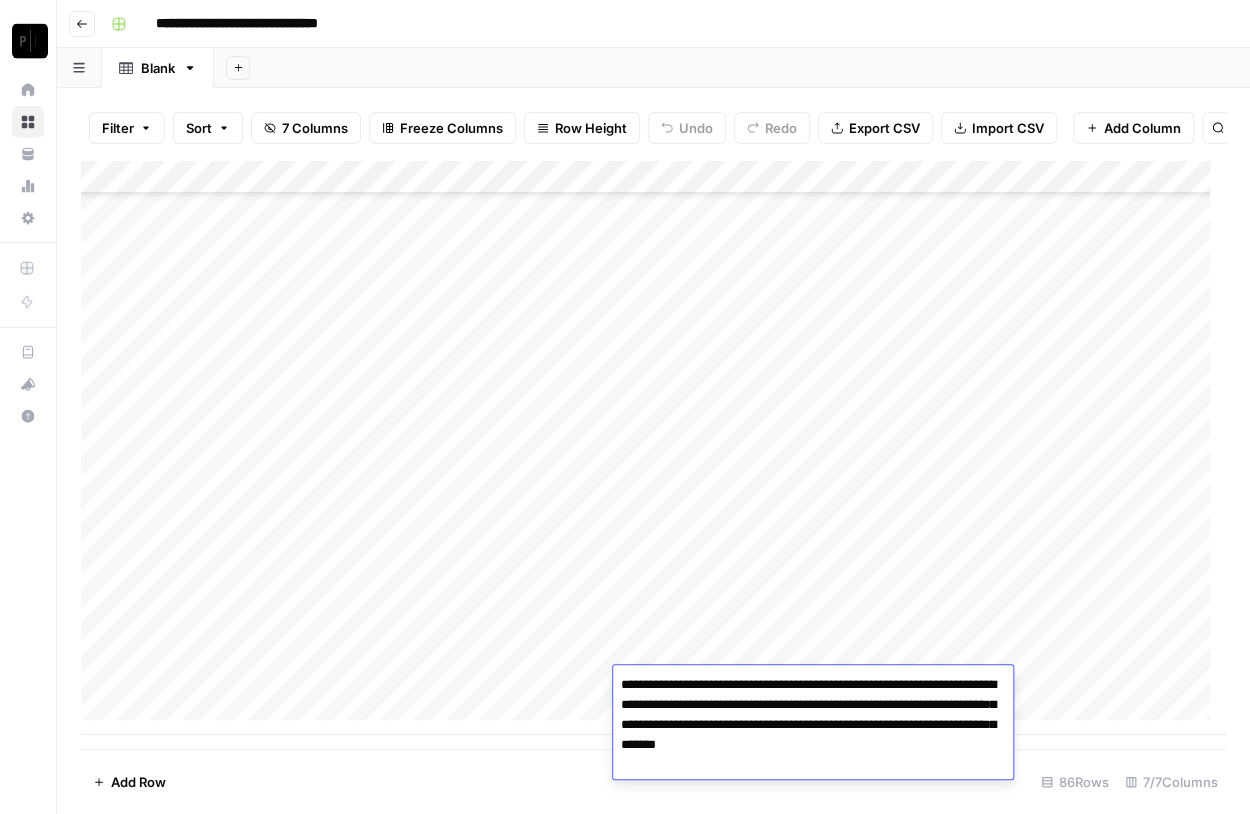 click on "Add Row 86  Rows 7/7  Columns" at bounding box center [653, 781] 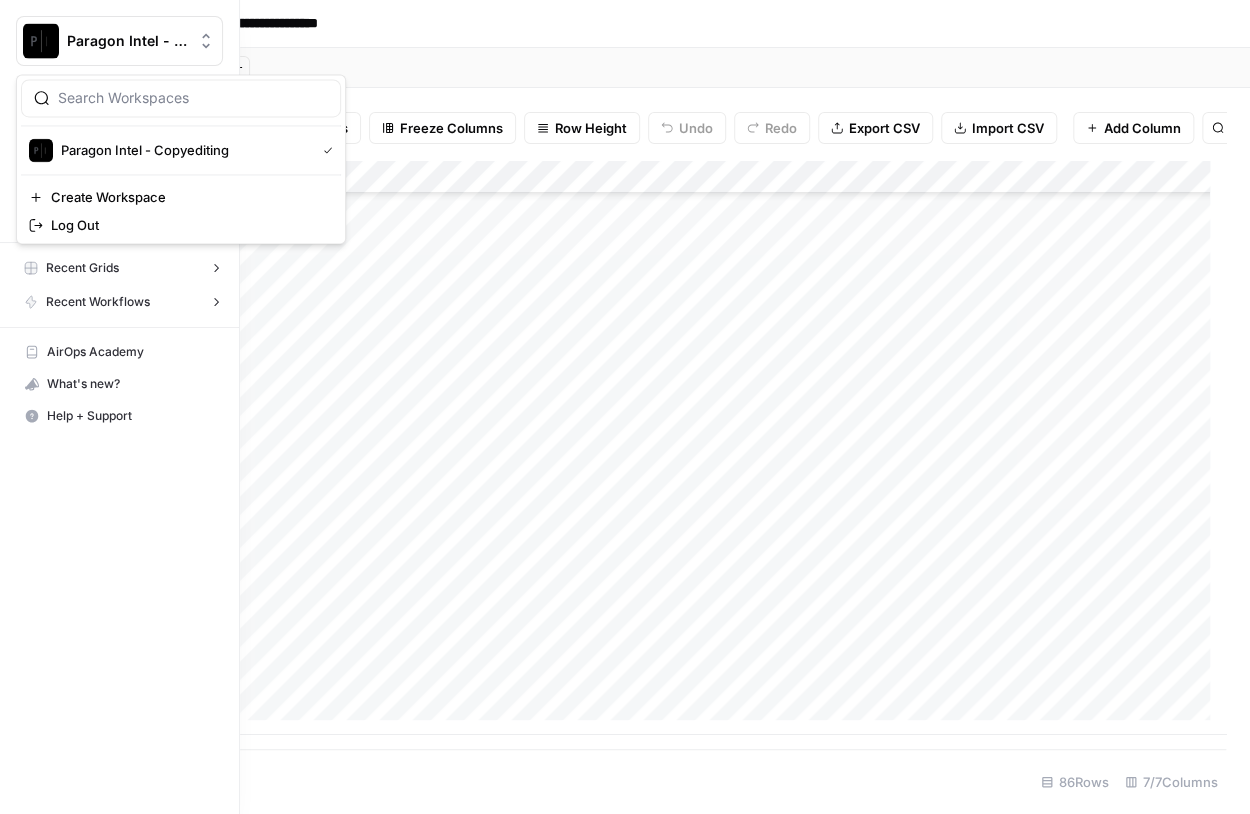 click at bounding box center (41, 41) 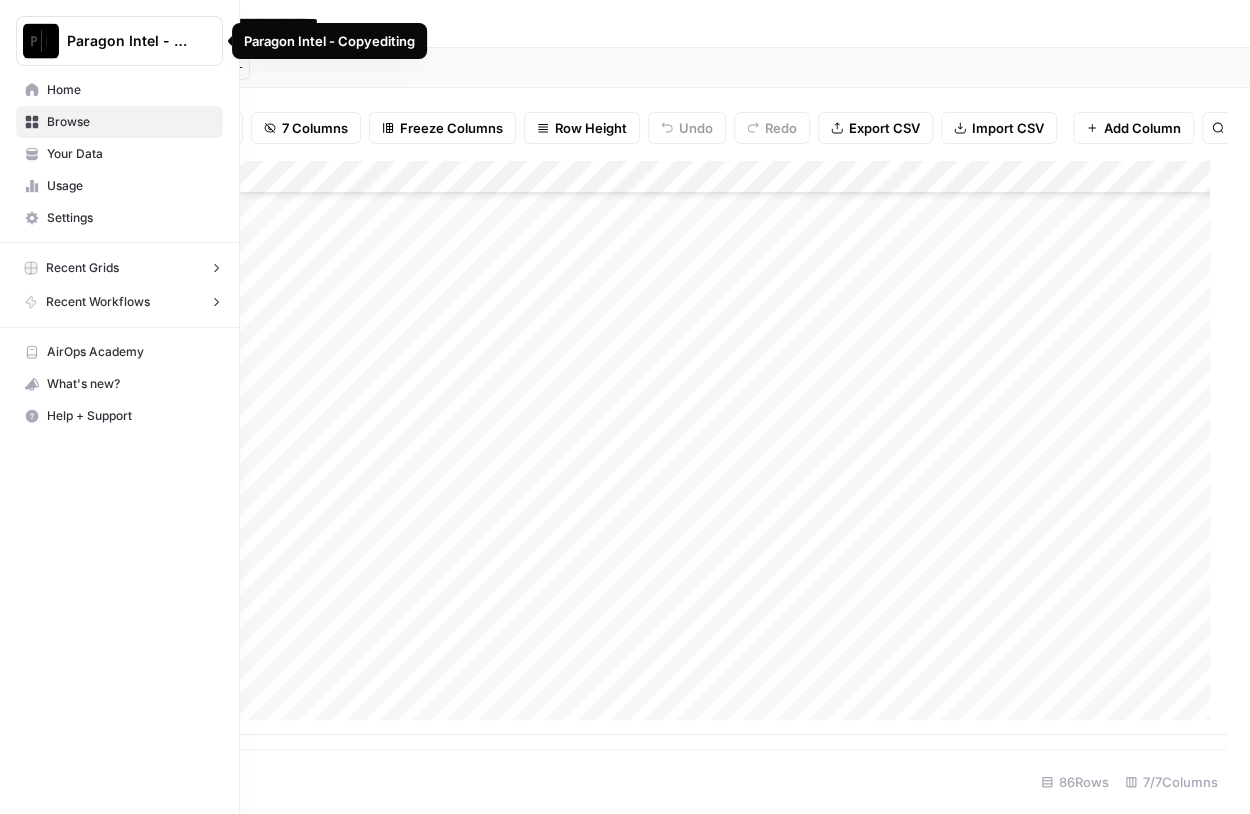 click on "Home" at bounding box center (119, 90) 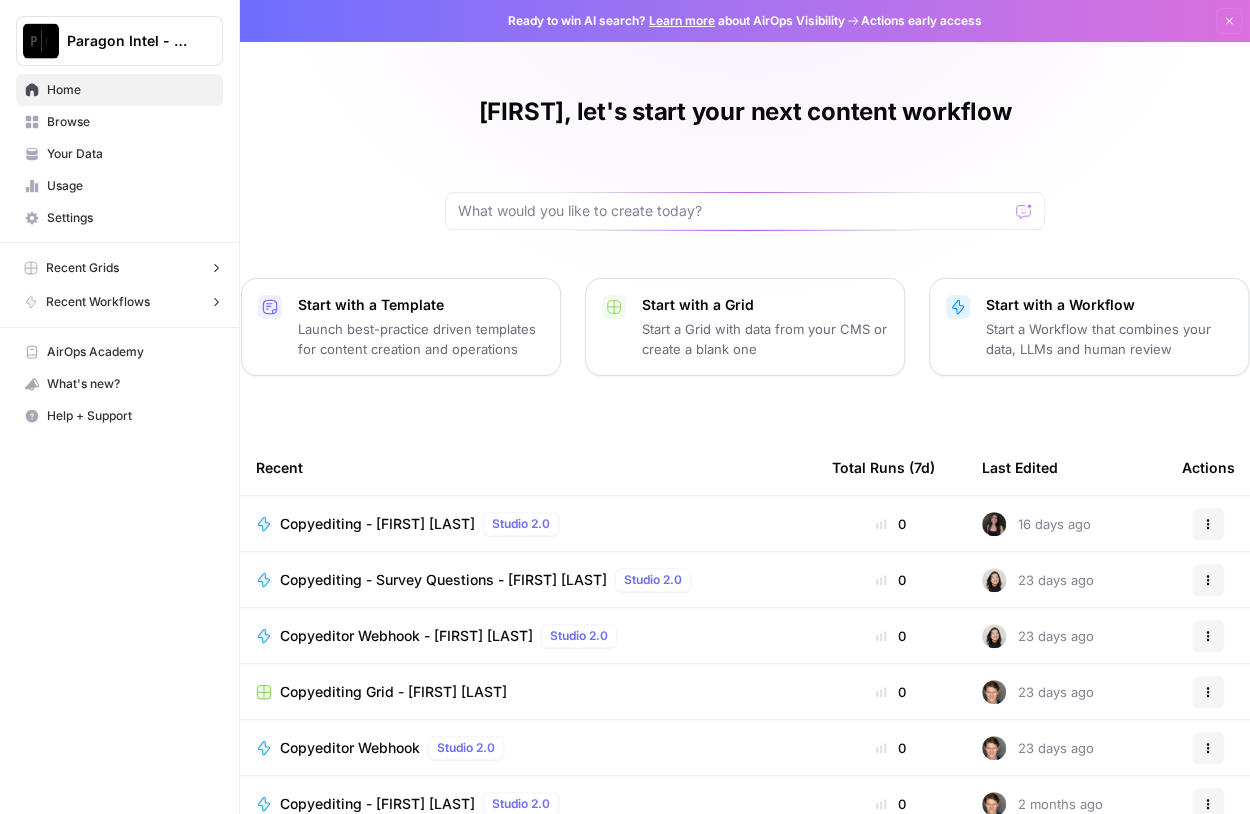 click on "Browse" at bounding box center [130, 122] 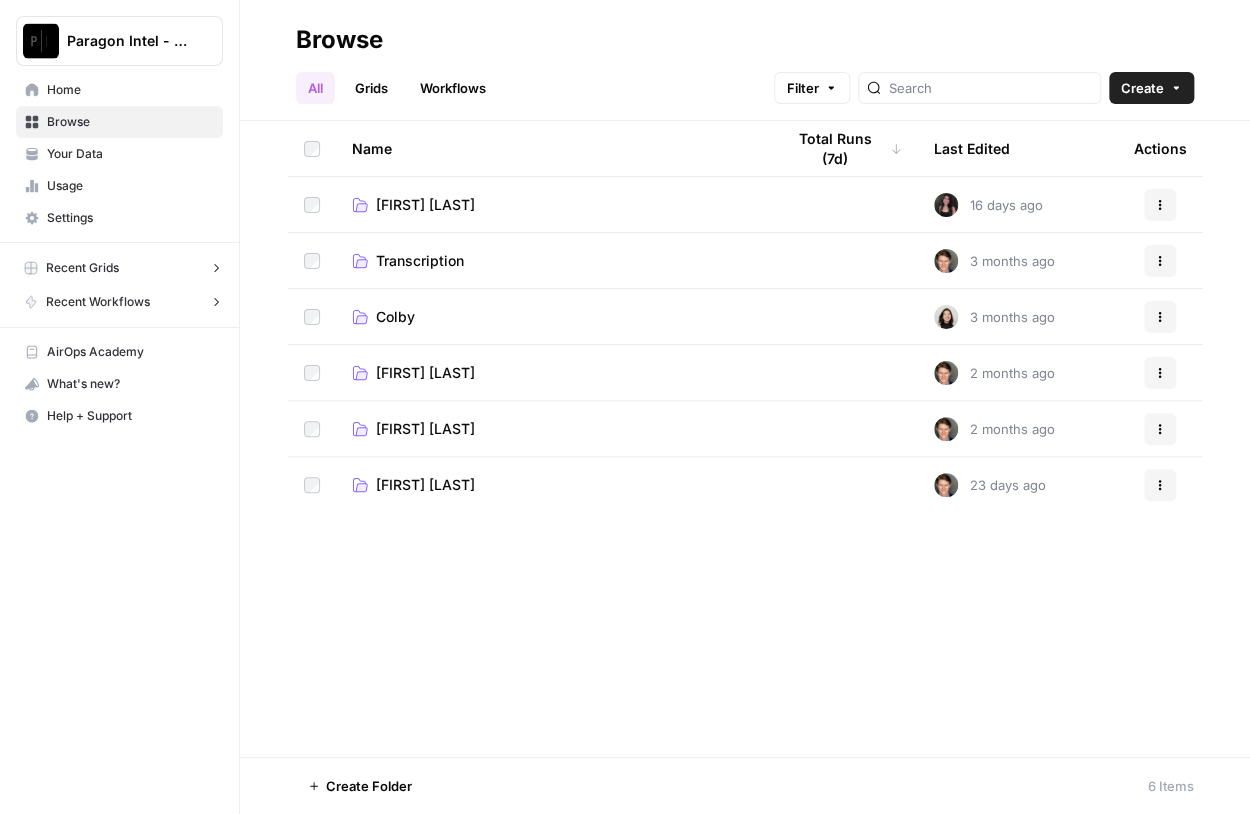 click on "[FIRST] [LAST]" at bounding box center (425, 373) 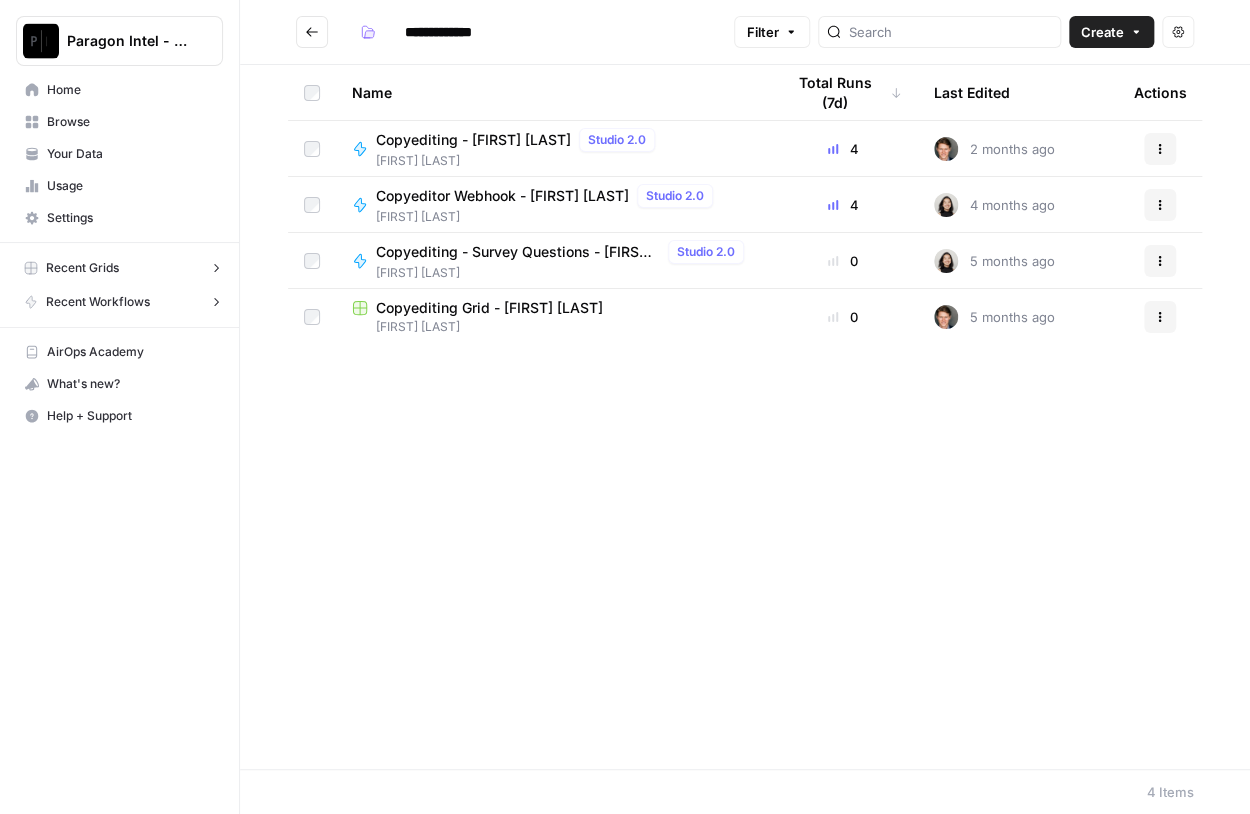 click on "Copyediting - [FIRST] [LAST]" at bounding box center [473, 140] 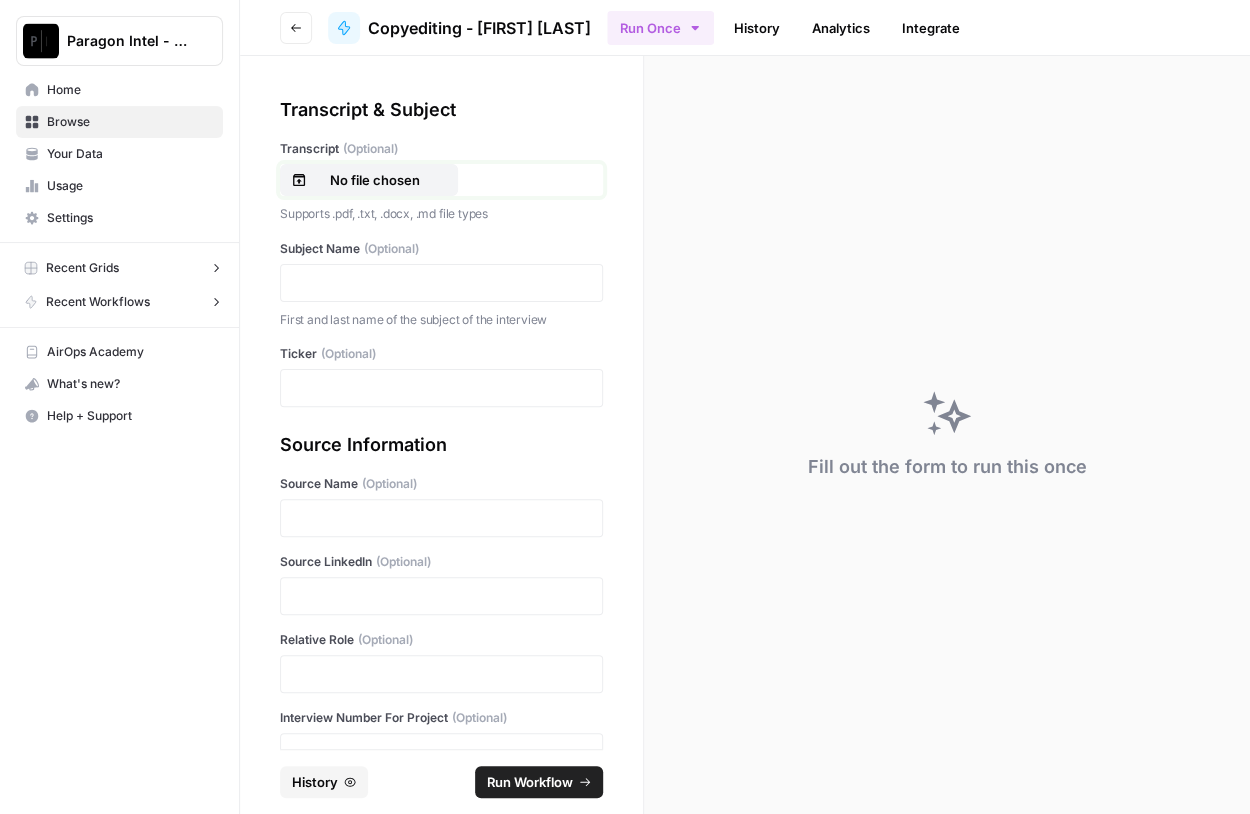 click on "No file chosen" at bounding box center [375, 180] 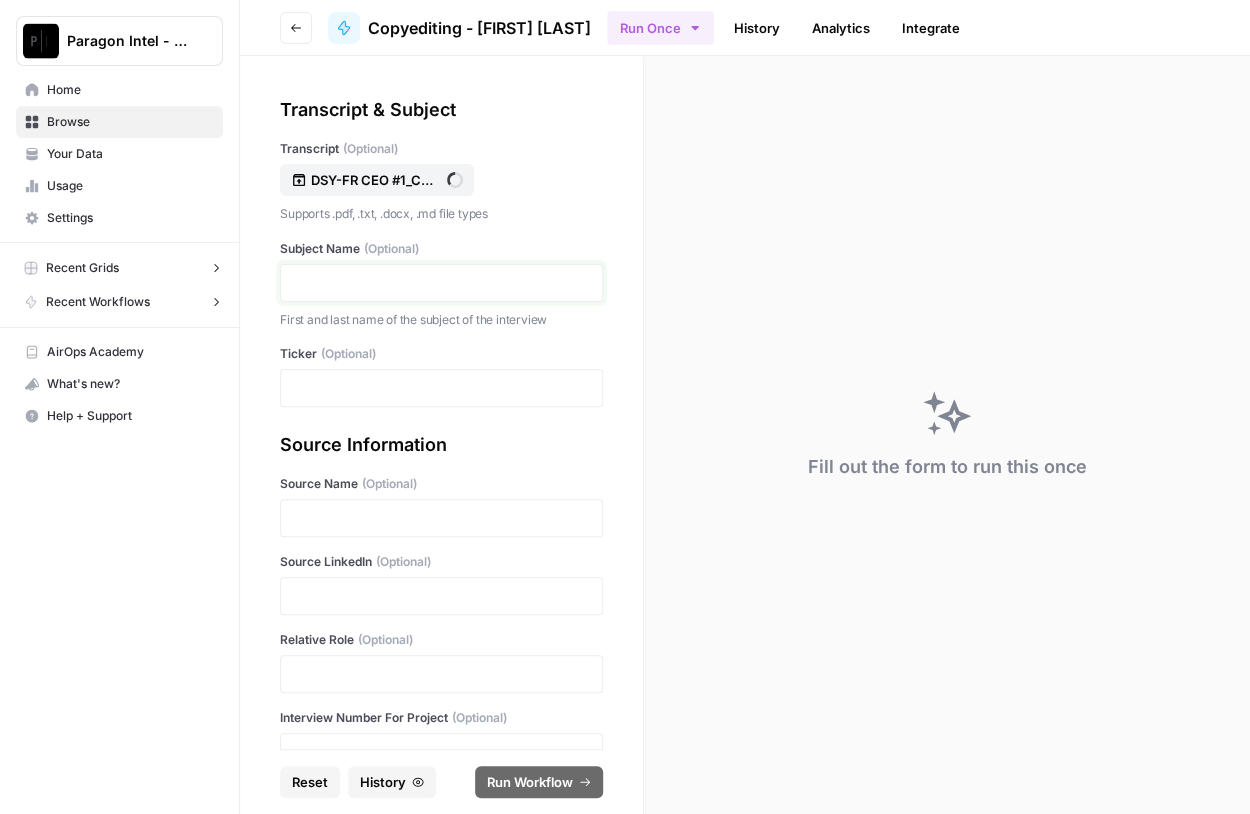 click at bounding box center [441, 283] 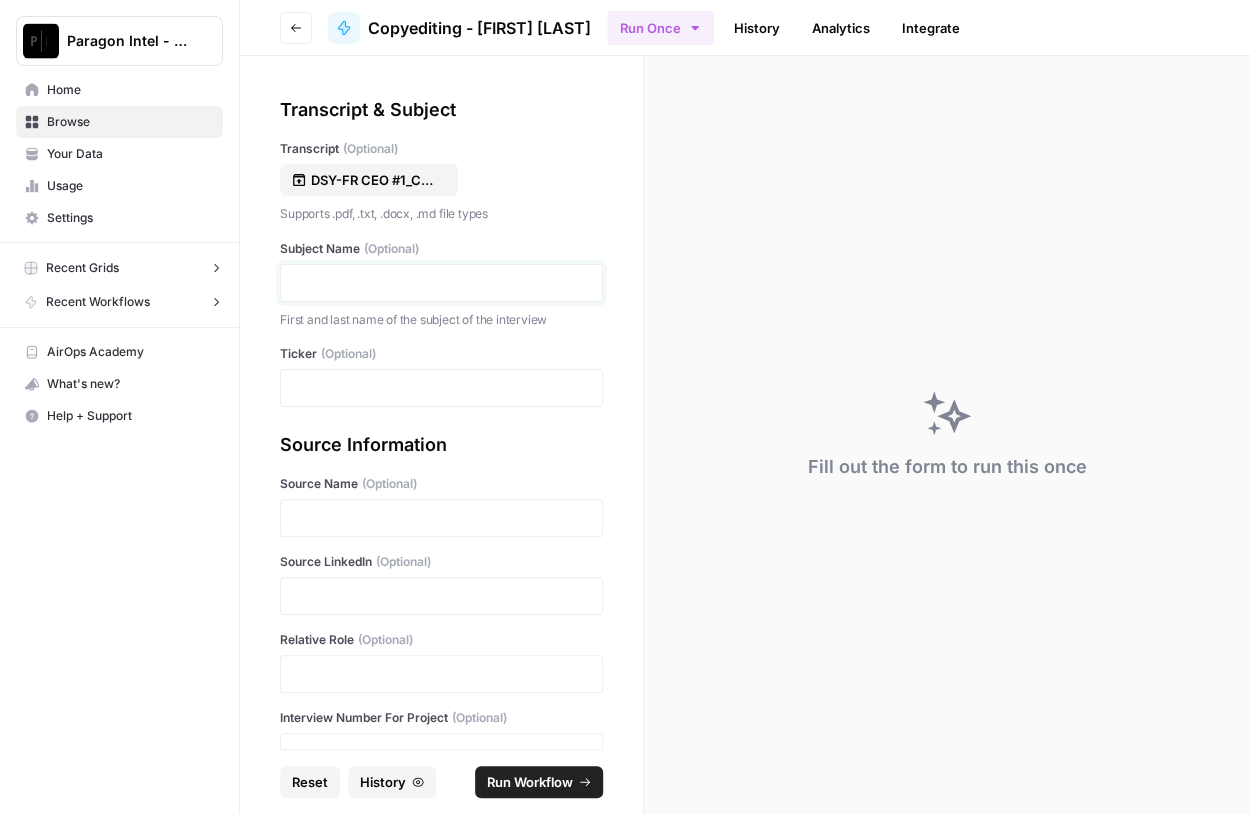 type 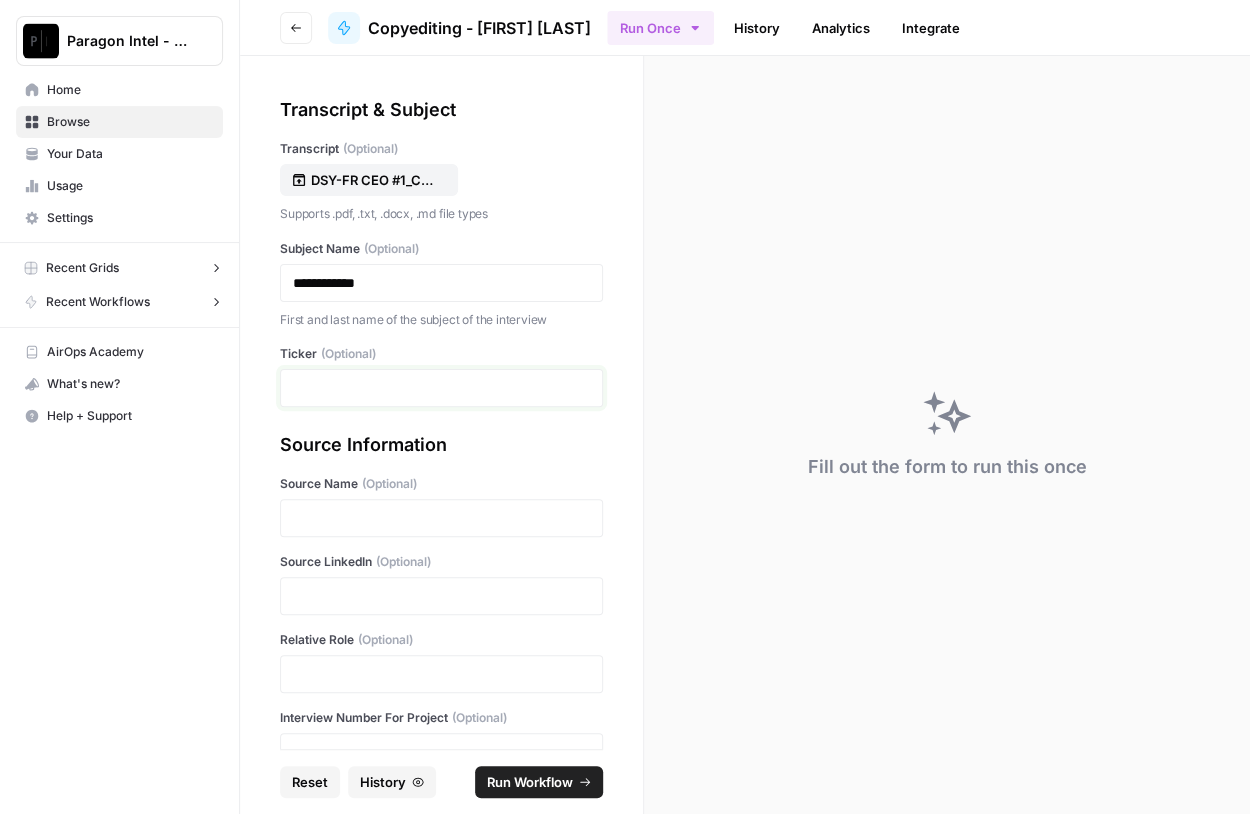 click at bounding box center [441, 388] 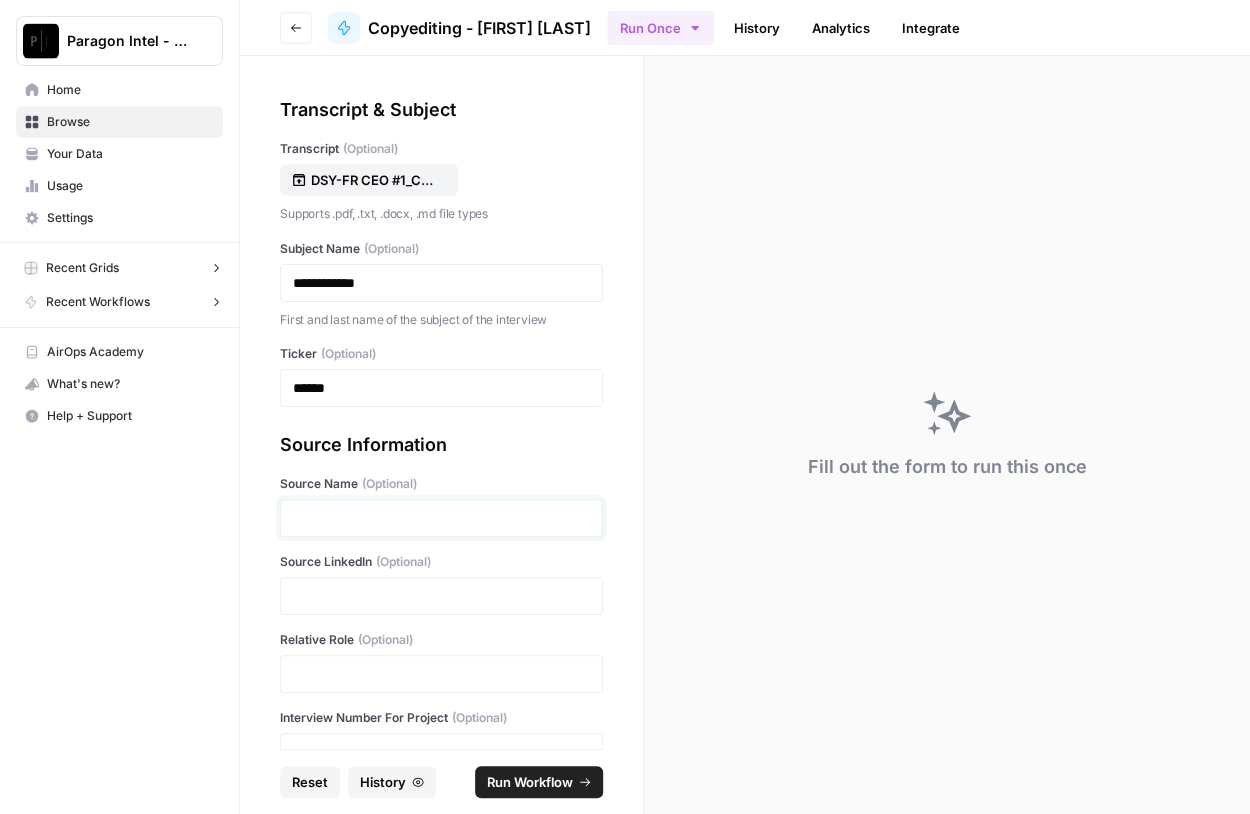 click at bounding box center [441, 518] 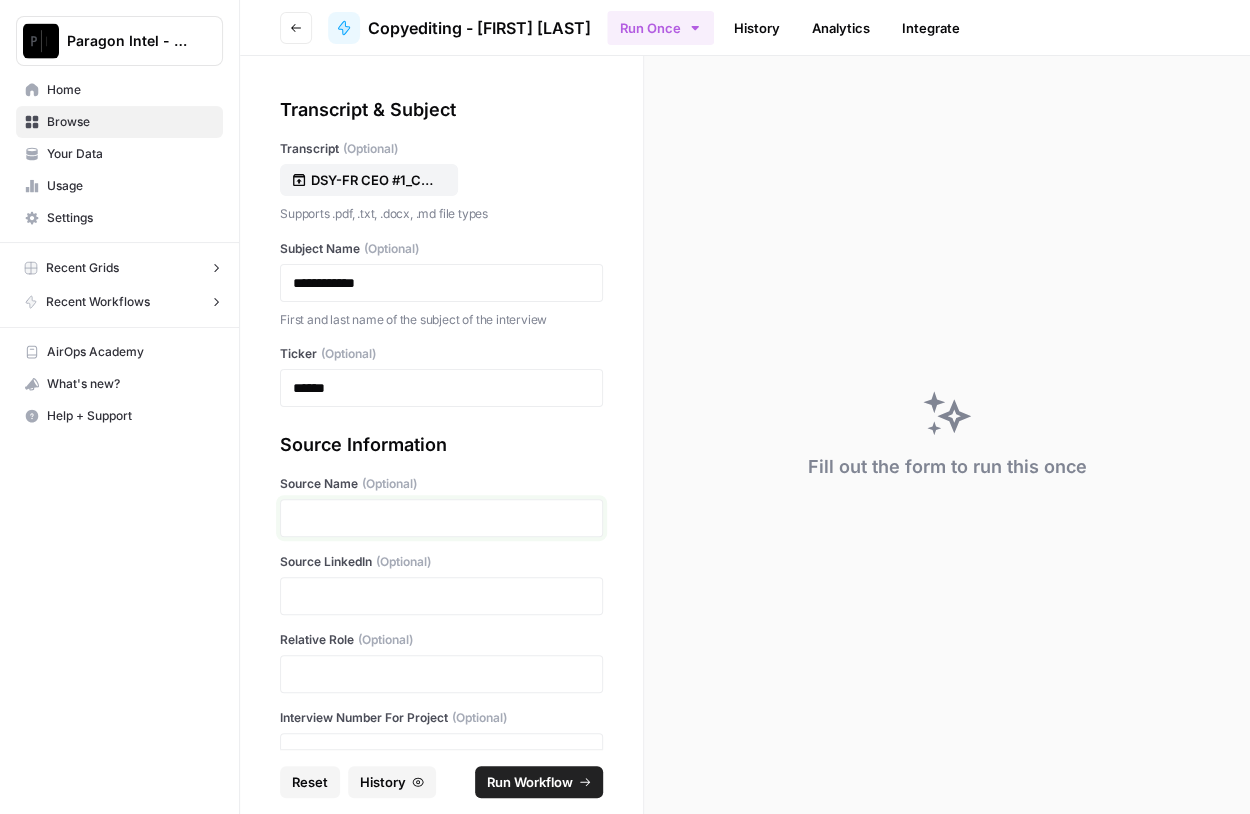 type 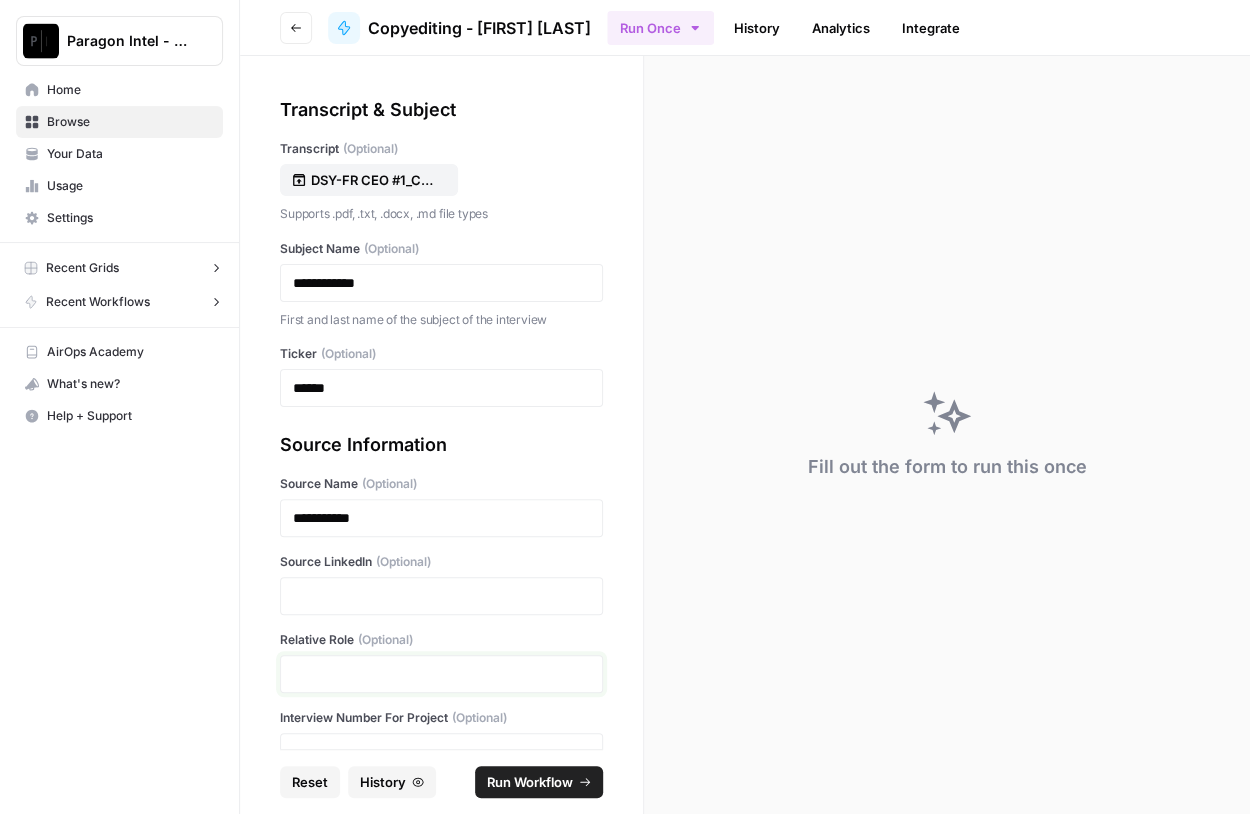 click at bounding box center [441, 674] 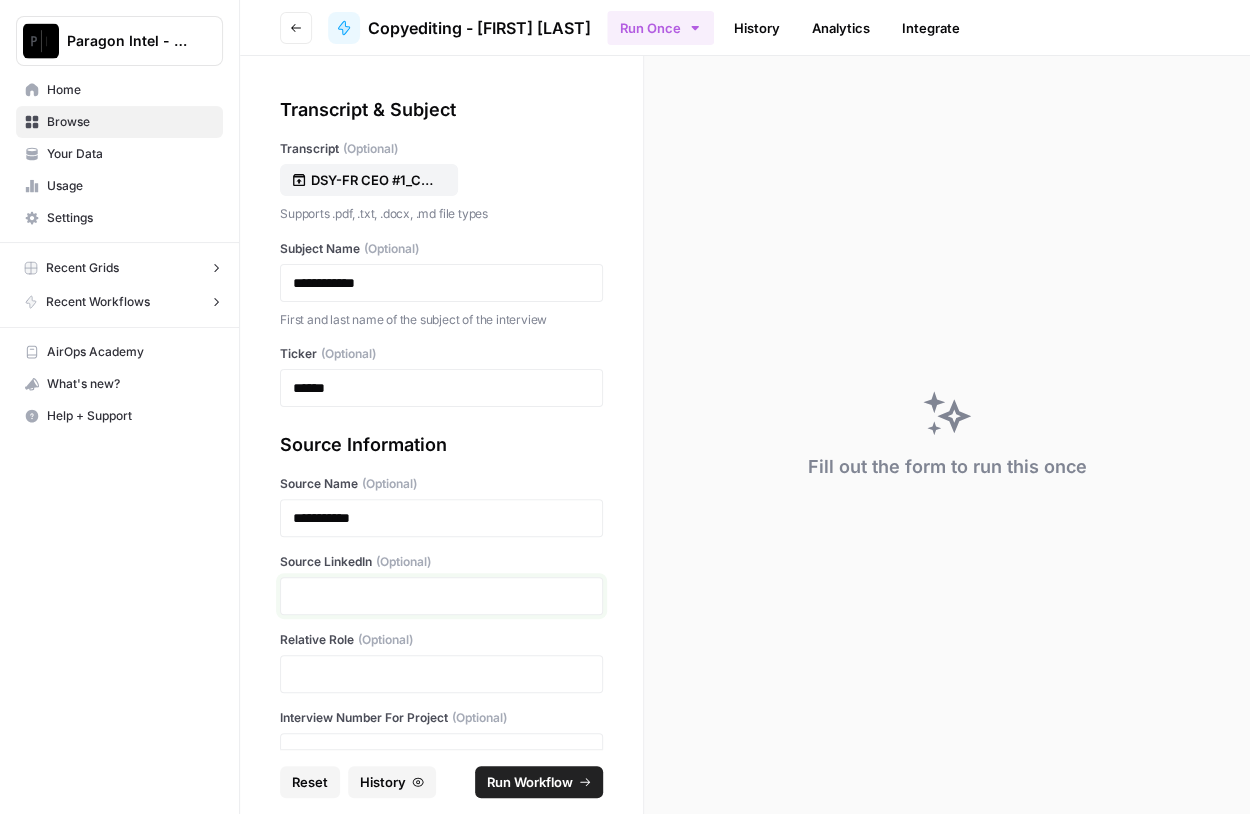 click at bounding box center [441, 596] 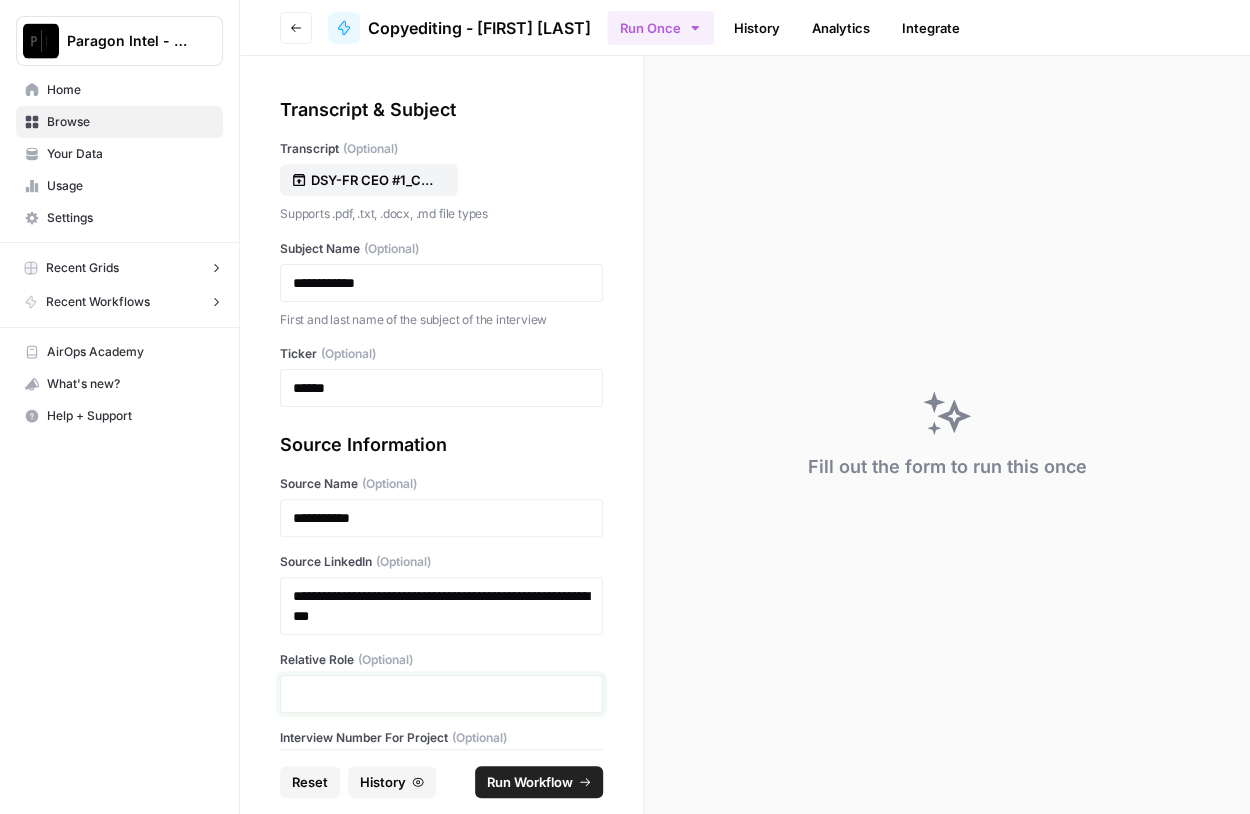 click at bounding box center (441, 694) 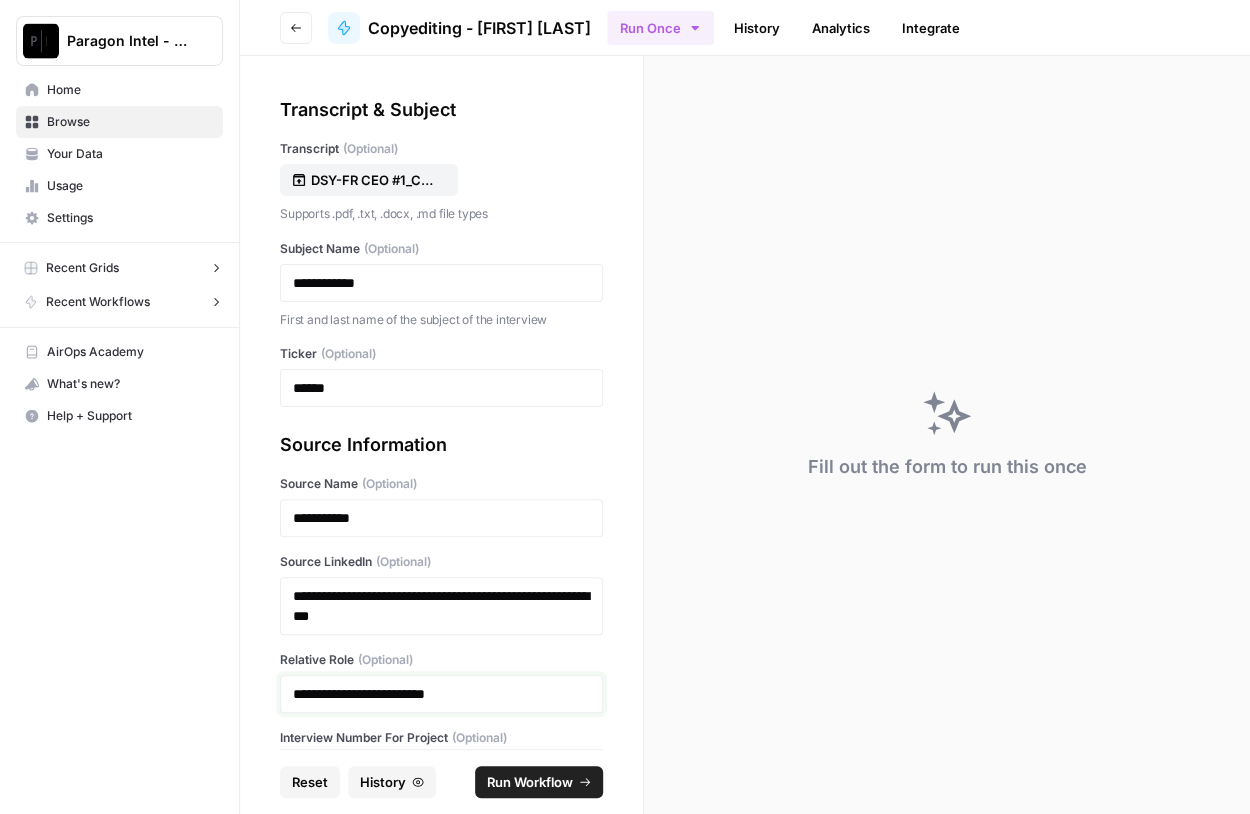 scroll, scrollTop: 158, scrollLeft: 0, axis: vertical 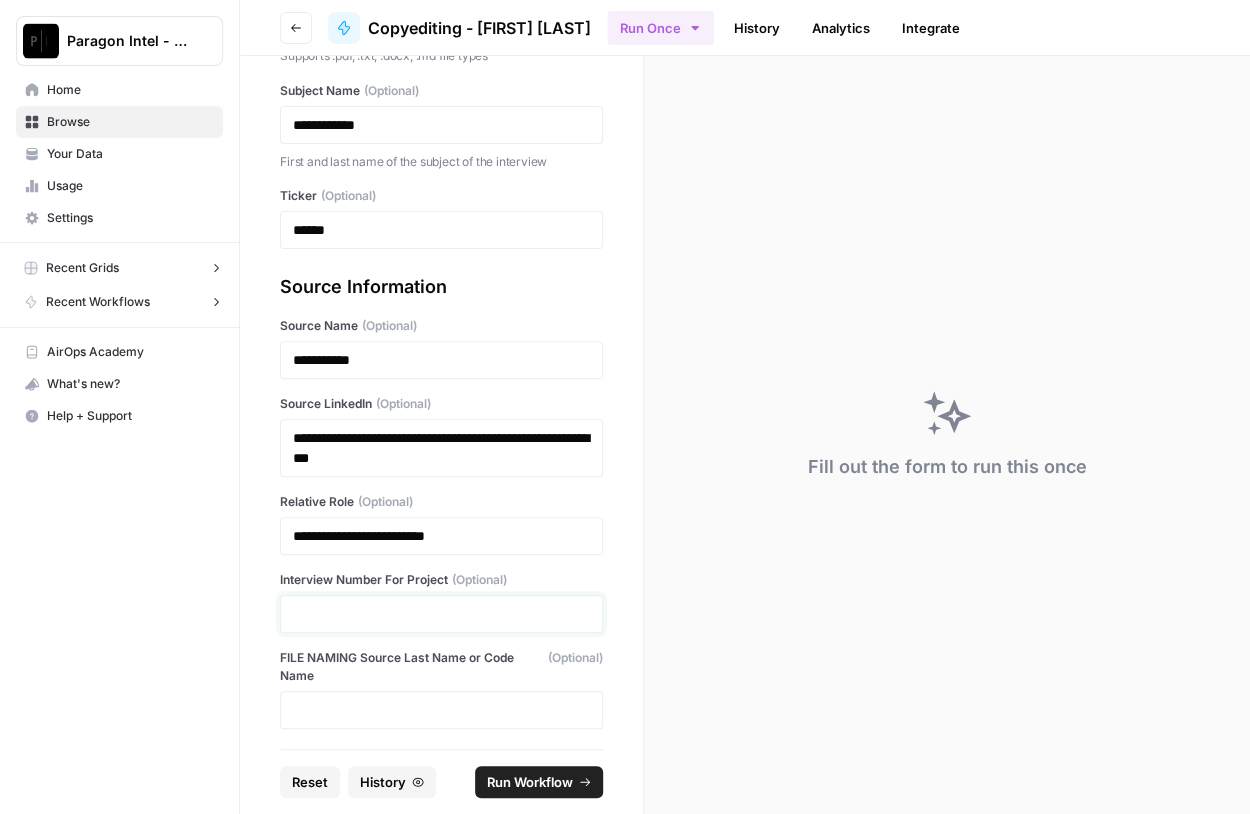 click at bounding box center [441, 614] 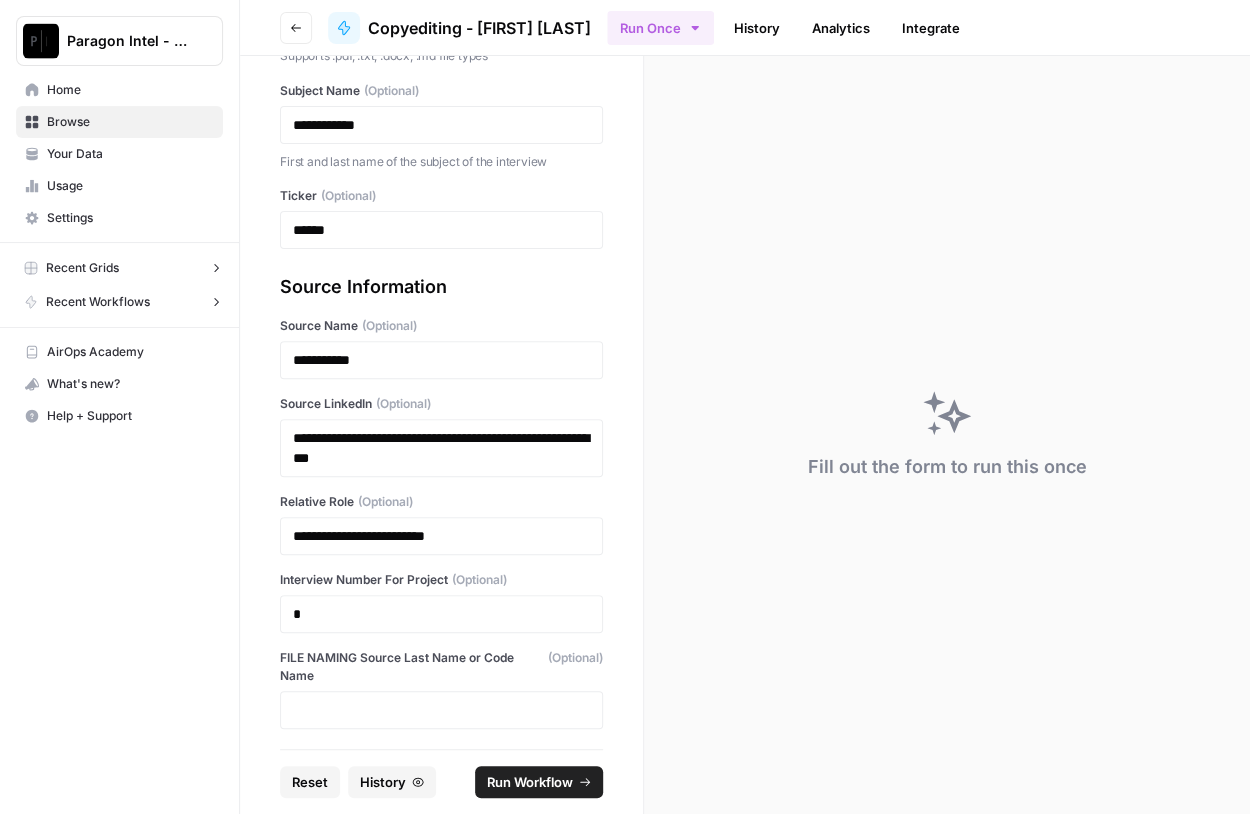 click on "Run Workflow" at bounding box center (530, 782) 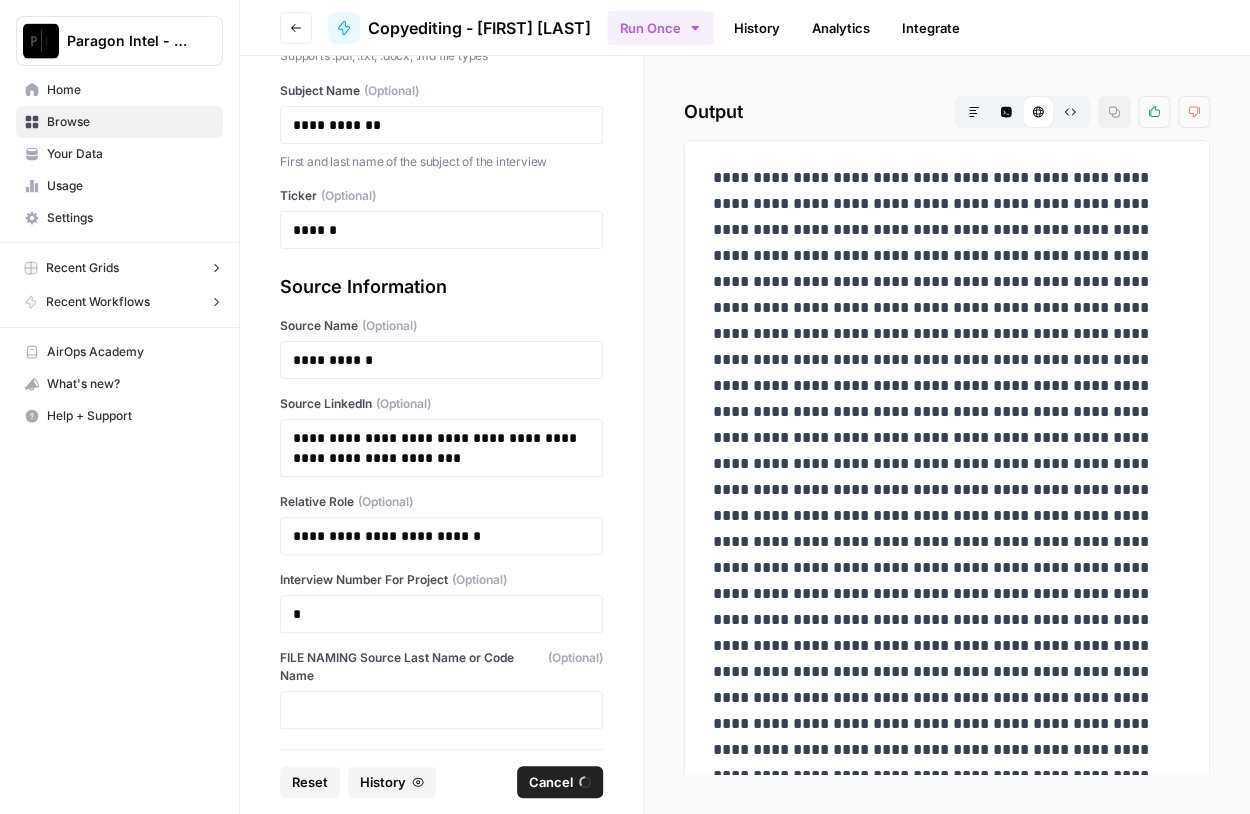 scroll, scrollTop: 0, scrollLeft: 0, axis: both 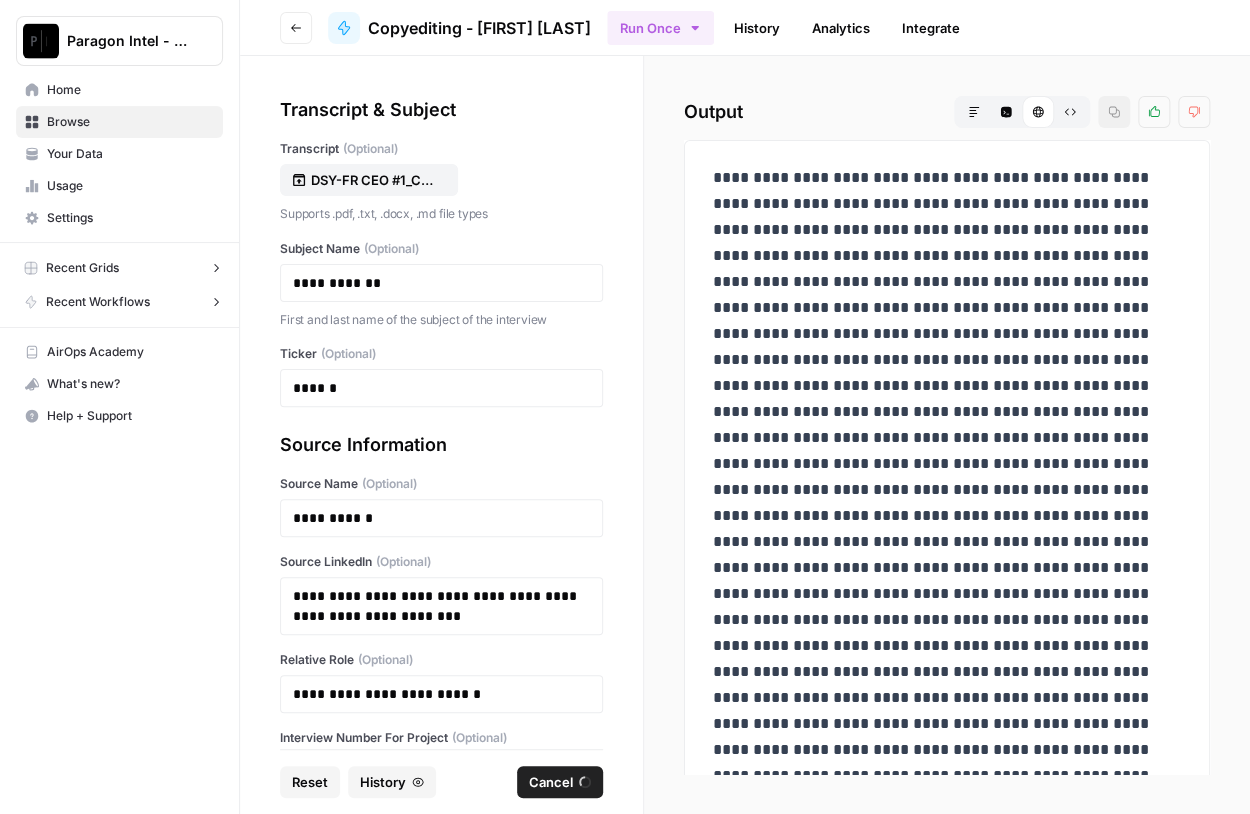 click on "Browse" at bounding box center (130, 122) 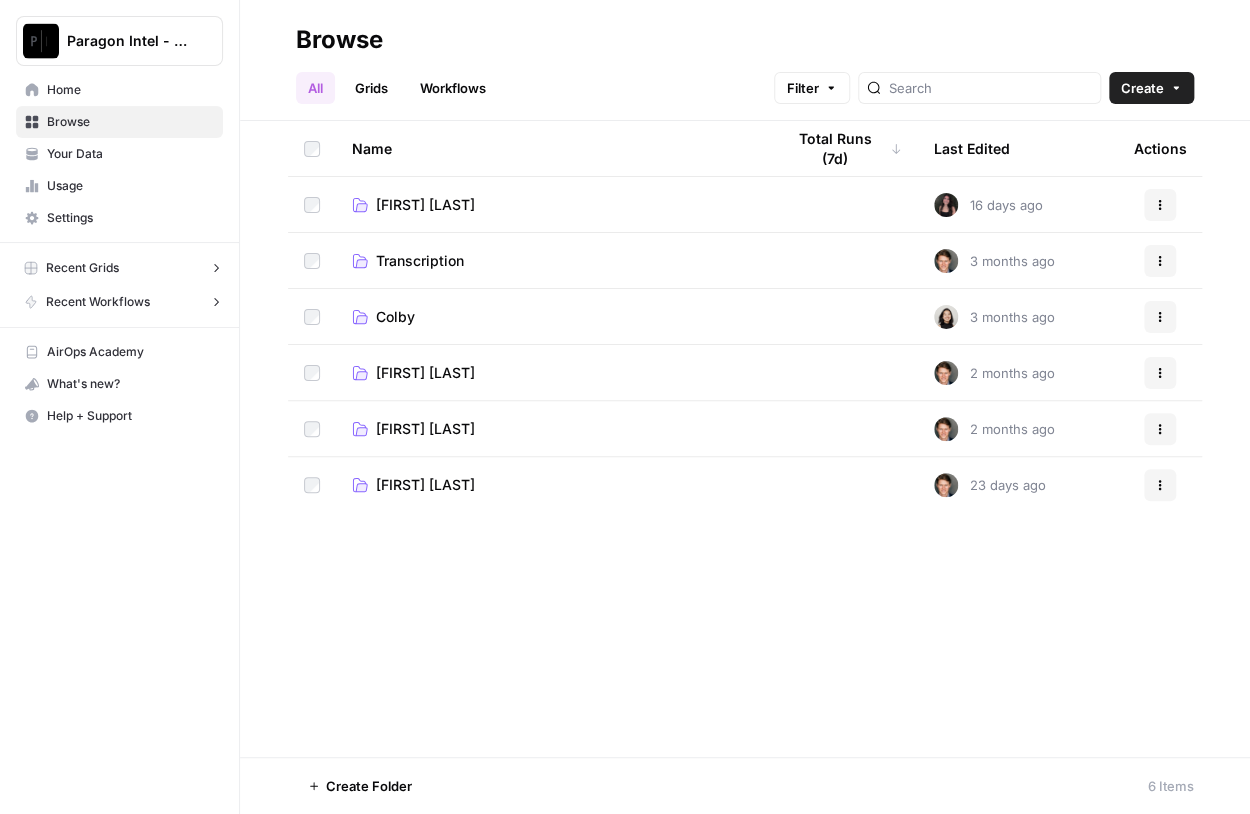 click on "[FIRST] [LAST]" at bounding box center [425, 373] 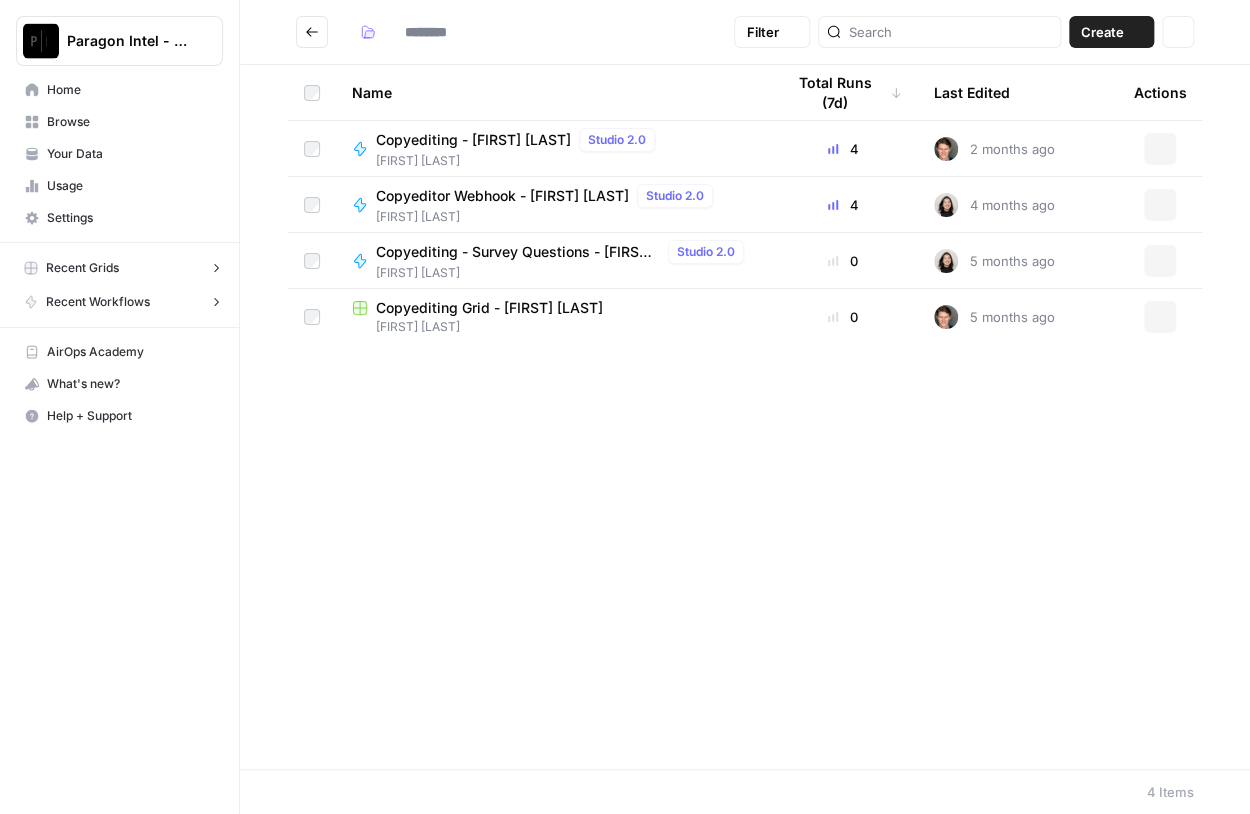 type on "**********" 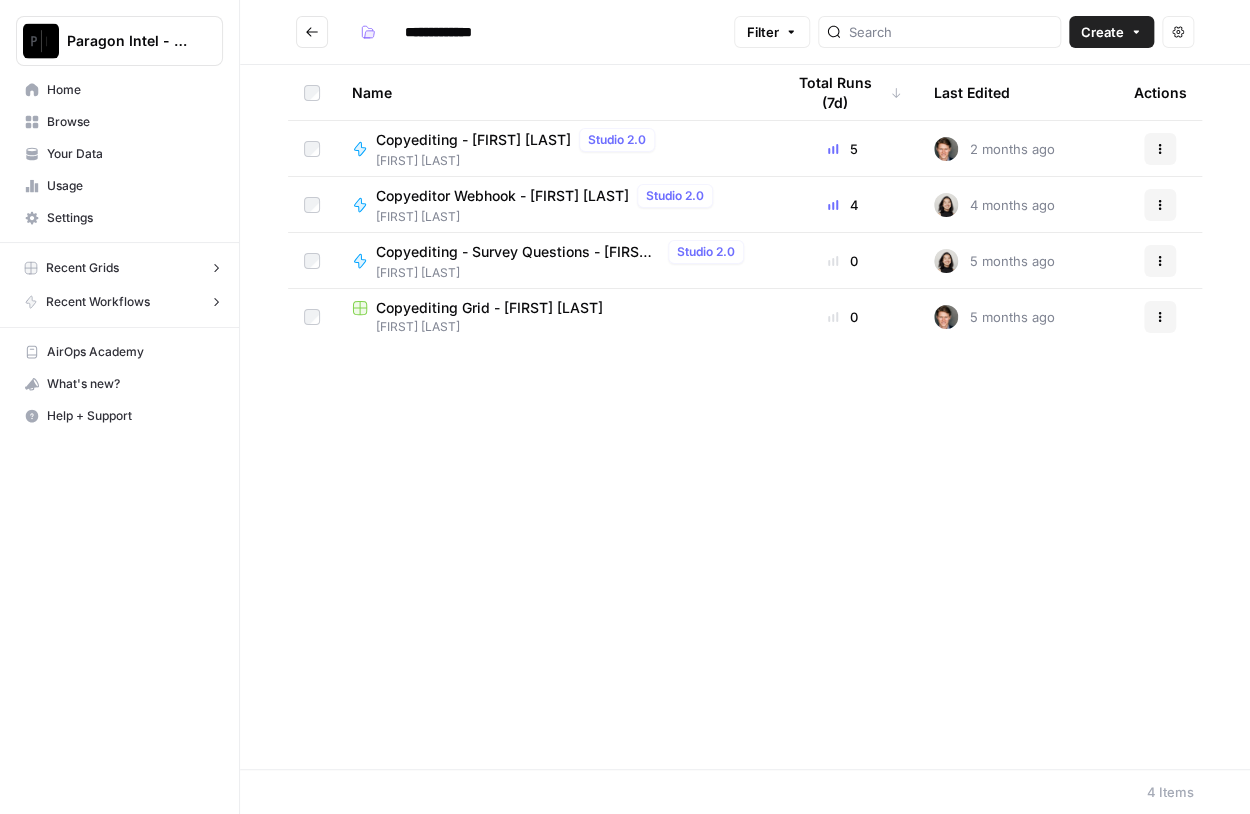 click on "Copyediting - [FIRST] [LAST]" at bounding box center (473, 140) 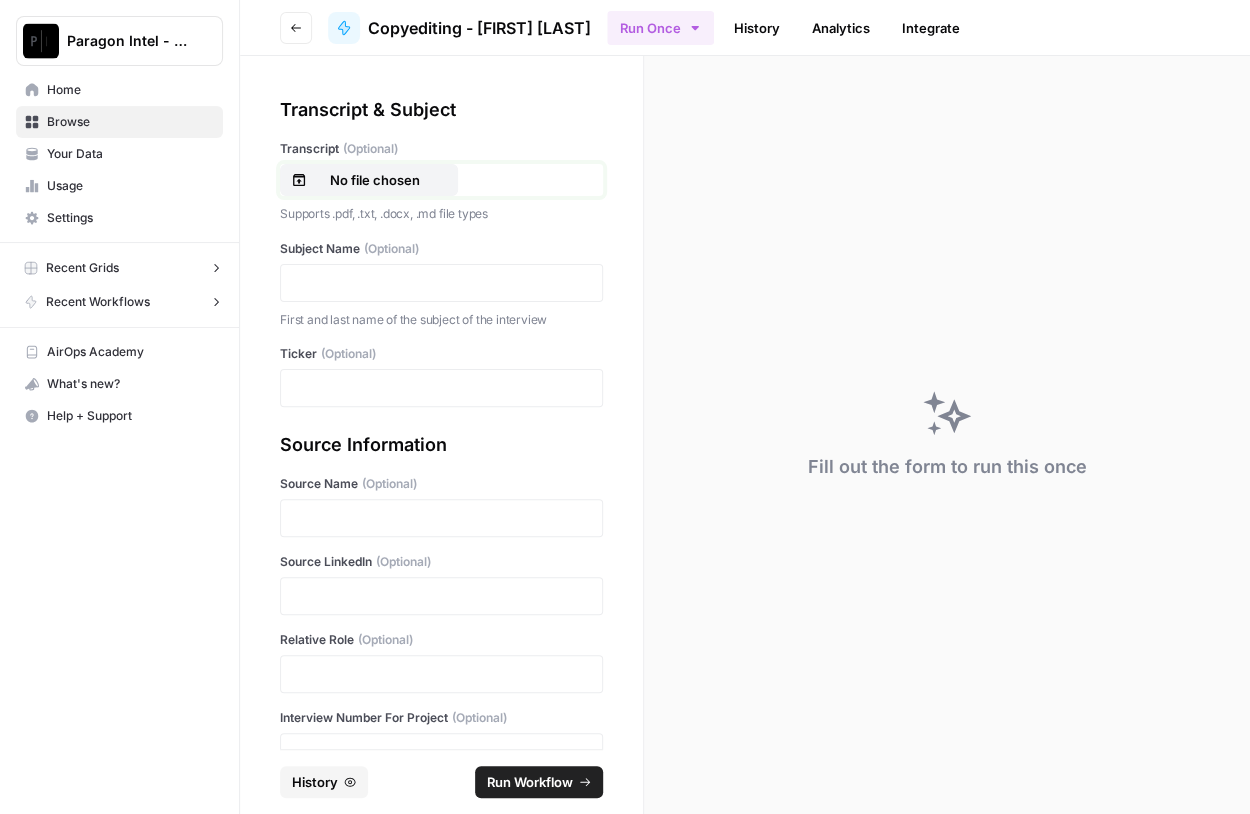 click on "No file chosen" at bounding box center [375, 180] 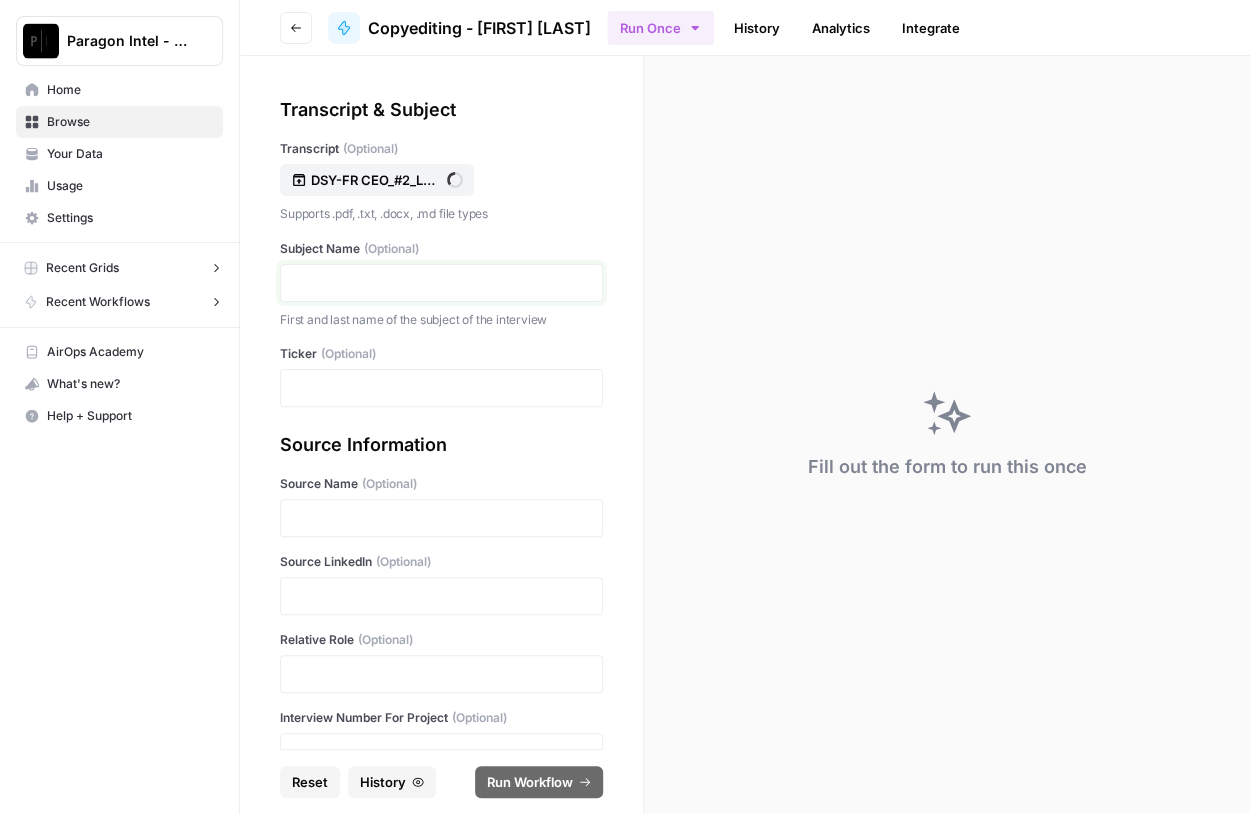 click at bounding box center (441, 283) 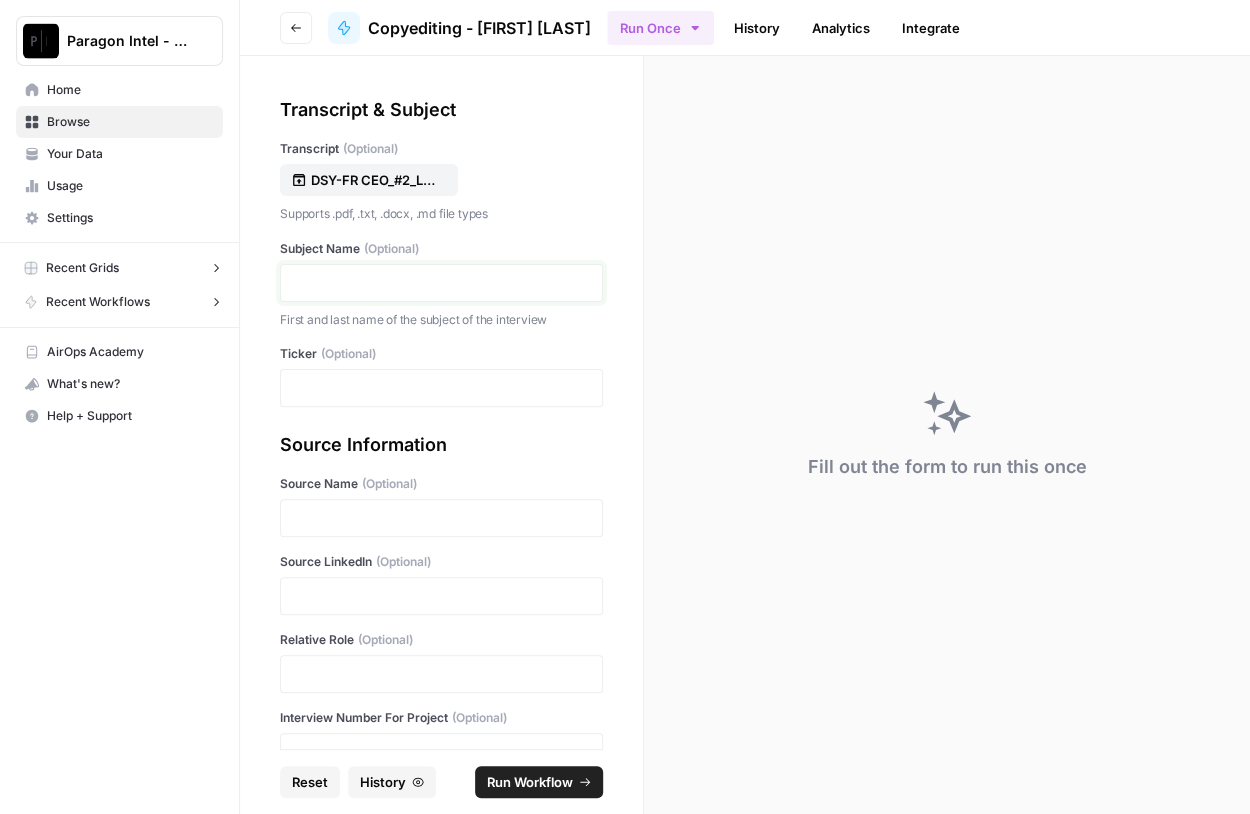 type 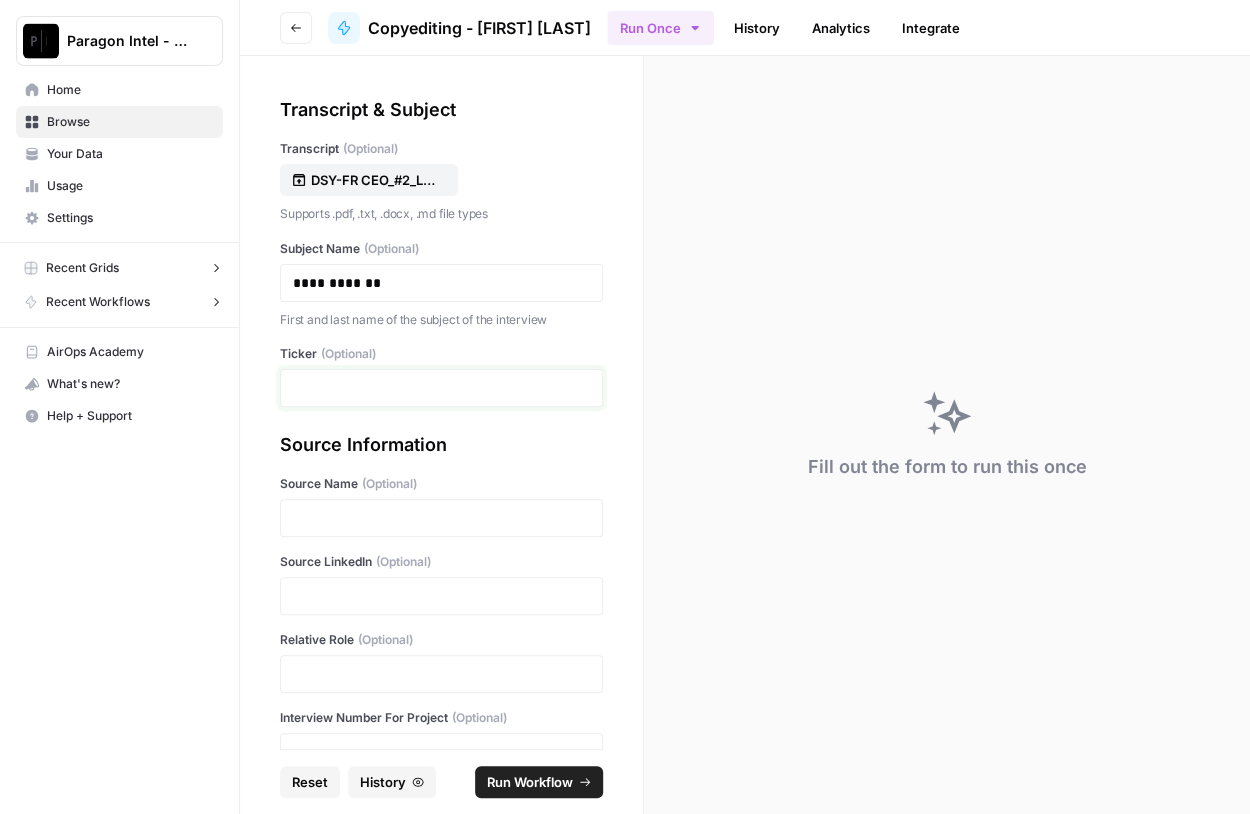 click at bounding box center (441, 388) 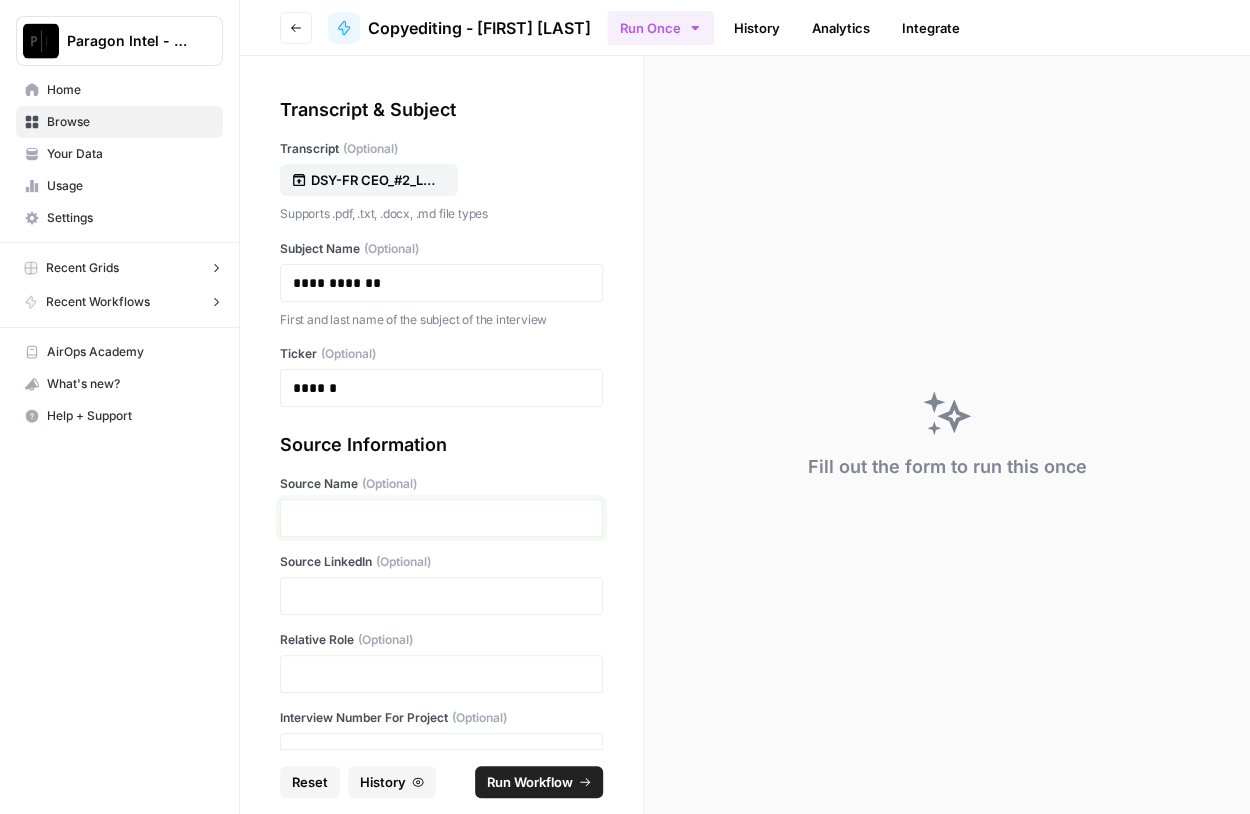 click at bounding box center [441, 518] 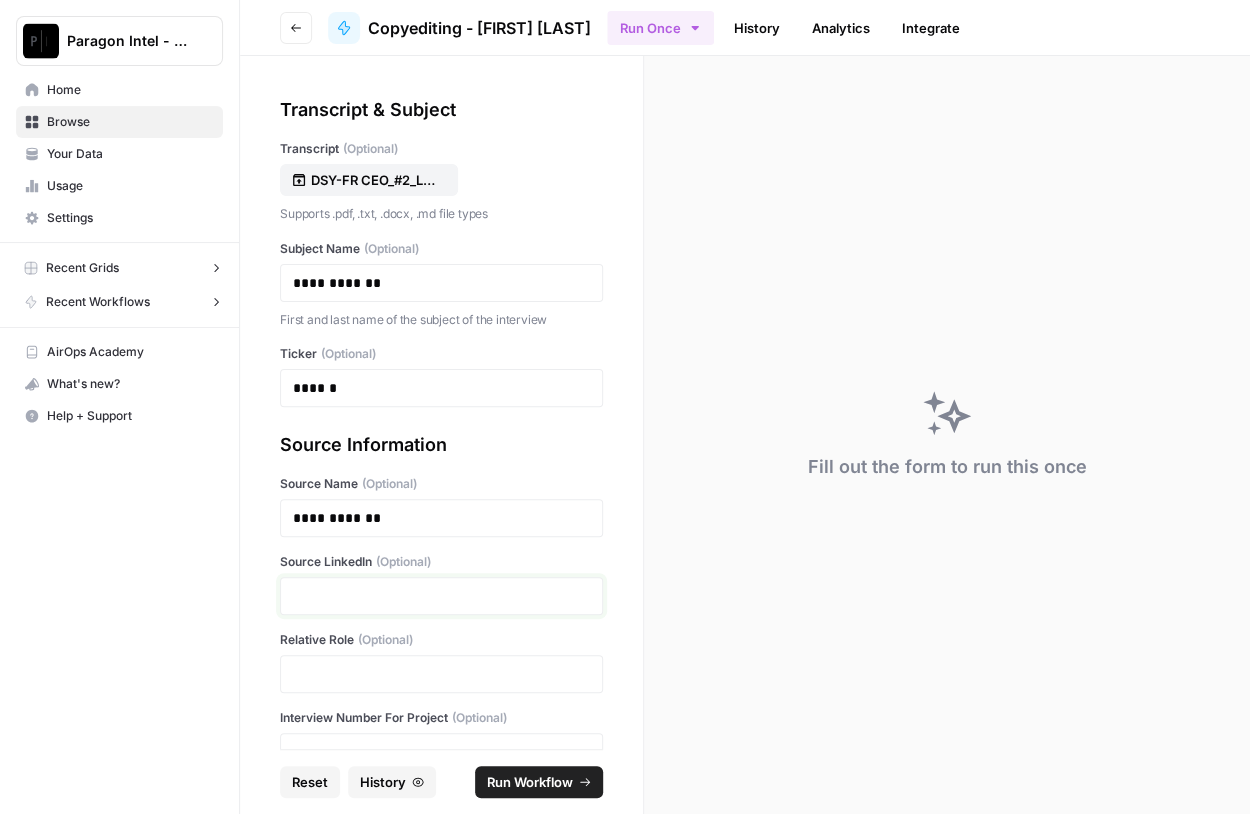 click at bounding box center (441, 596) 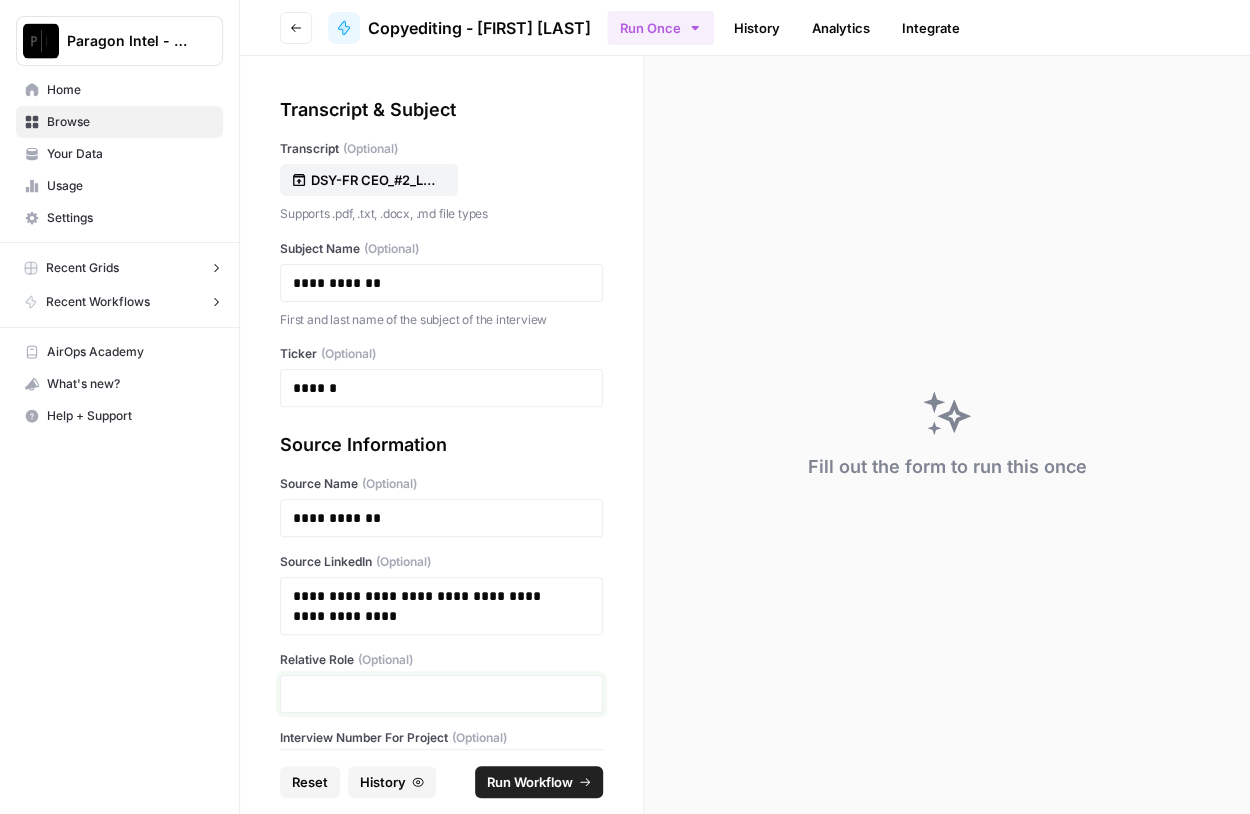 click at bounding box center [441, 694] 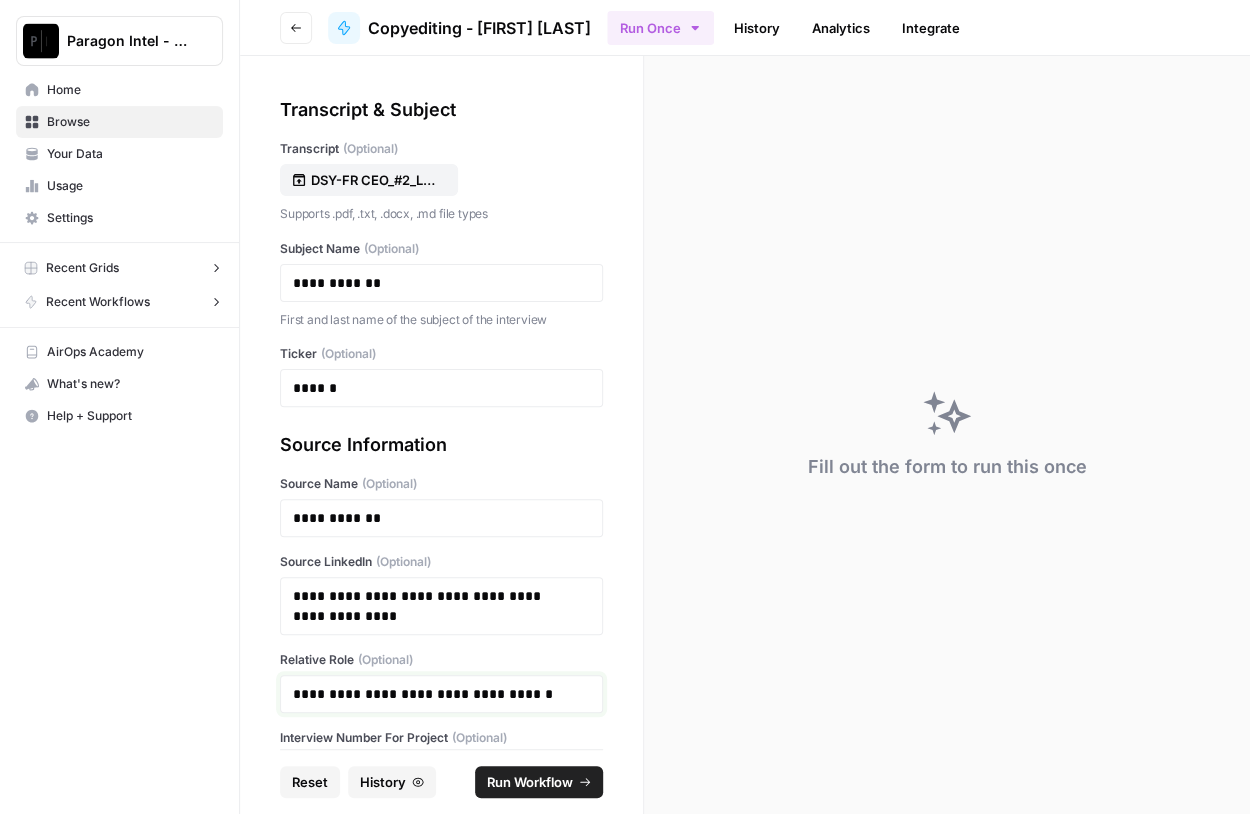 scroll, scrollTop: 158, scrollLeft: 0, axis: vertical 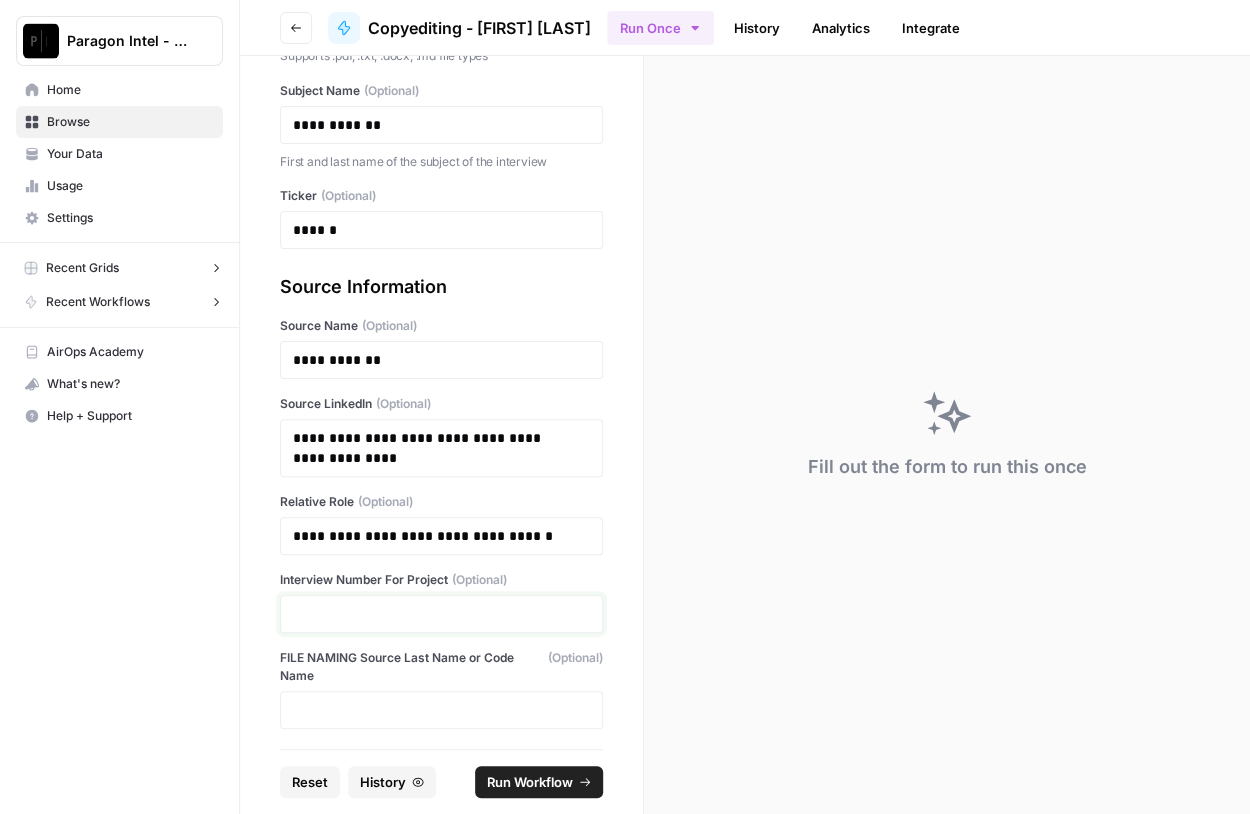 click at bounding box center (441, 614) 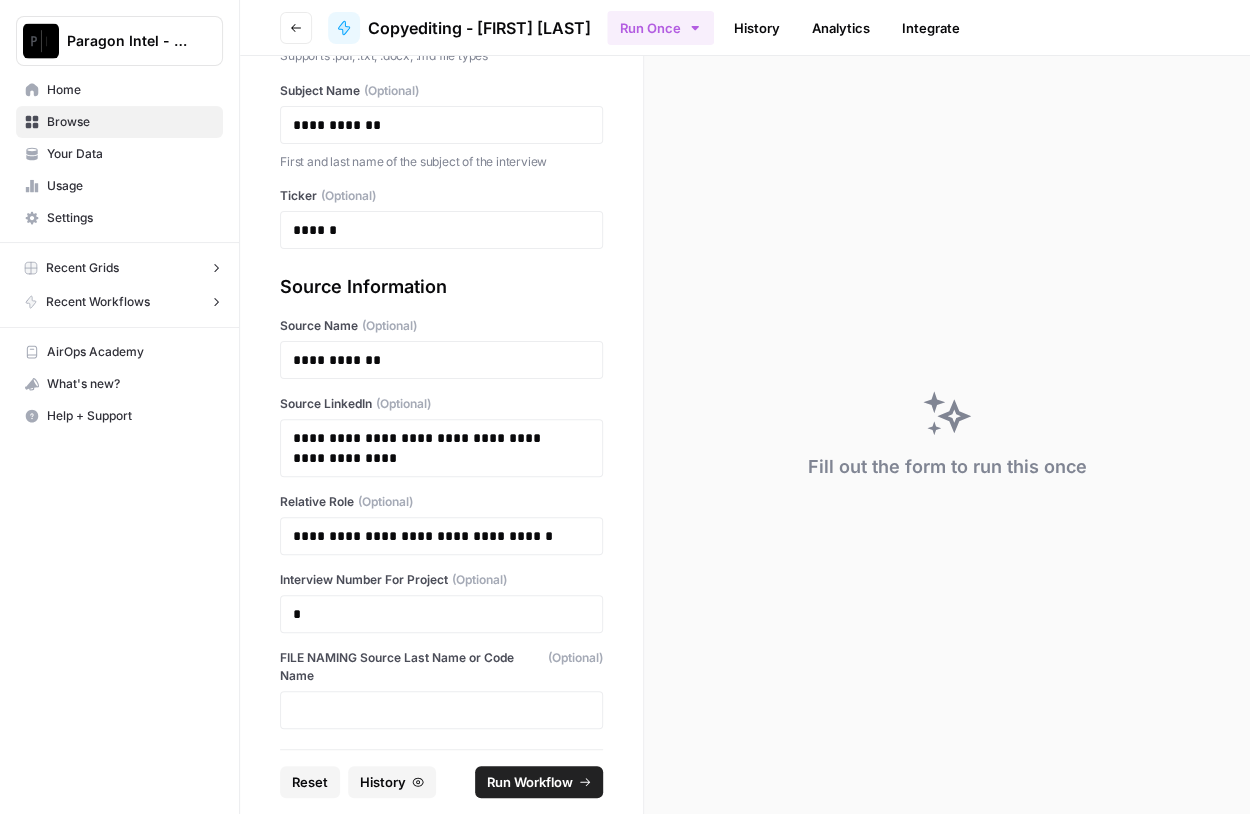 click on "Run Workflow" at bounding box center (530, 782) 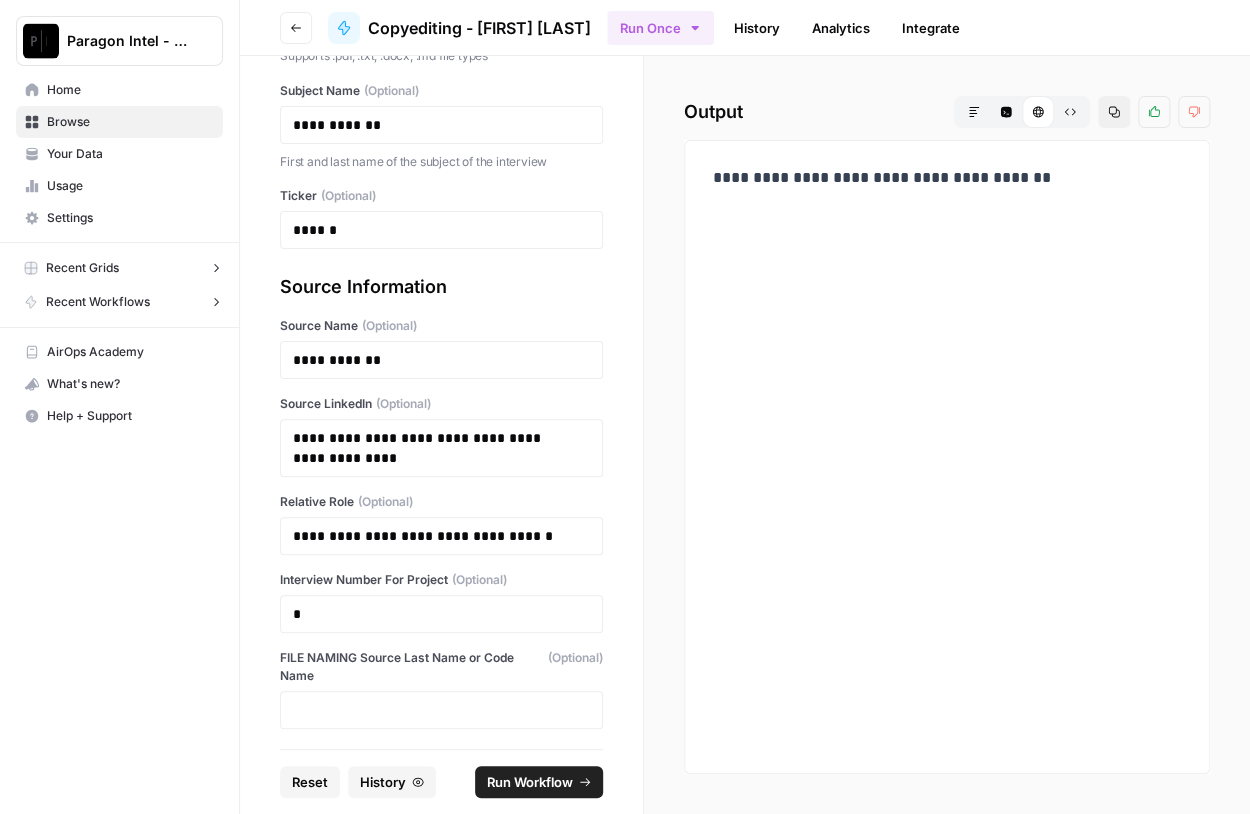 click on "Browse" at bounding box center (130, 122) 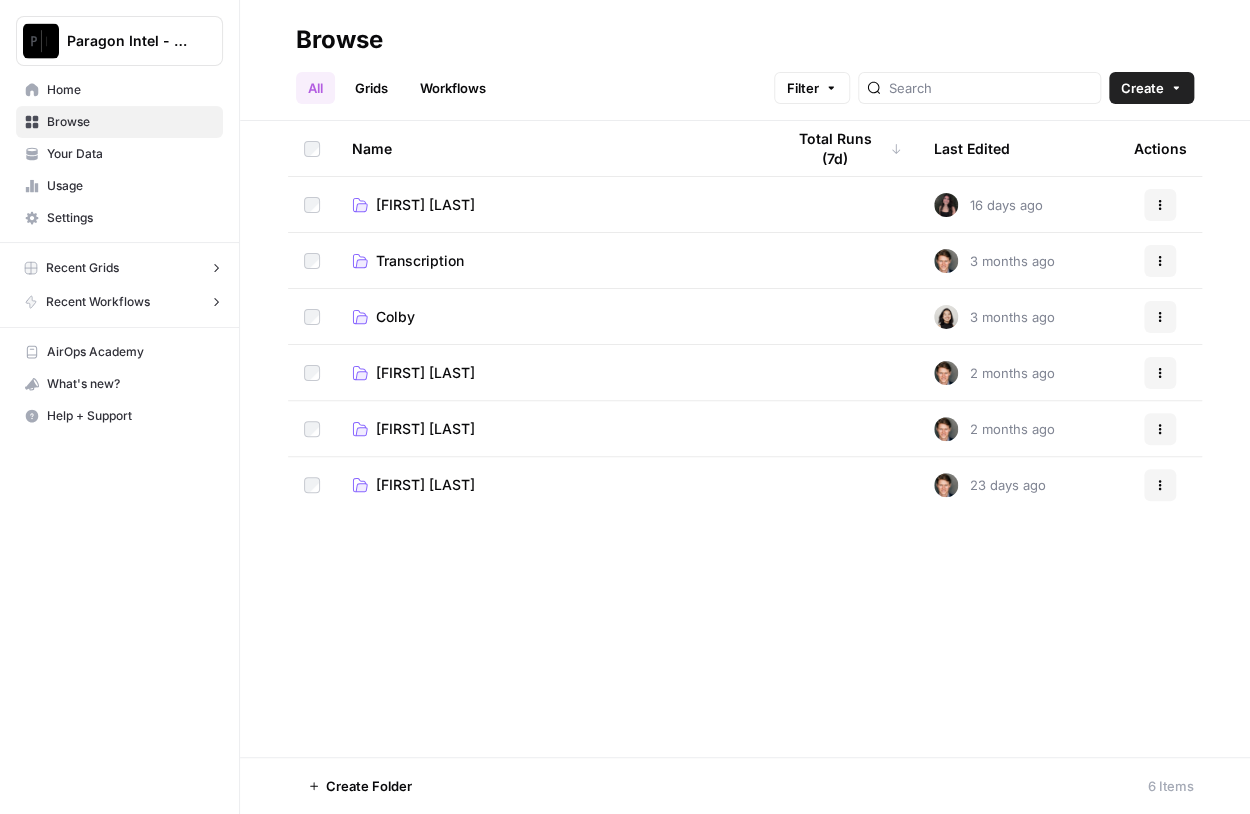 click on "[FIRST] [LAST]" at bounding box center [425, 373] 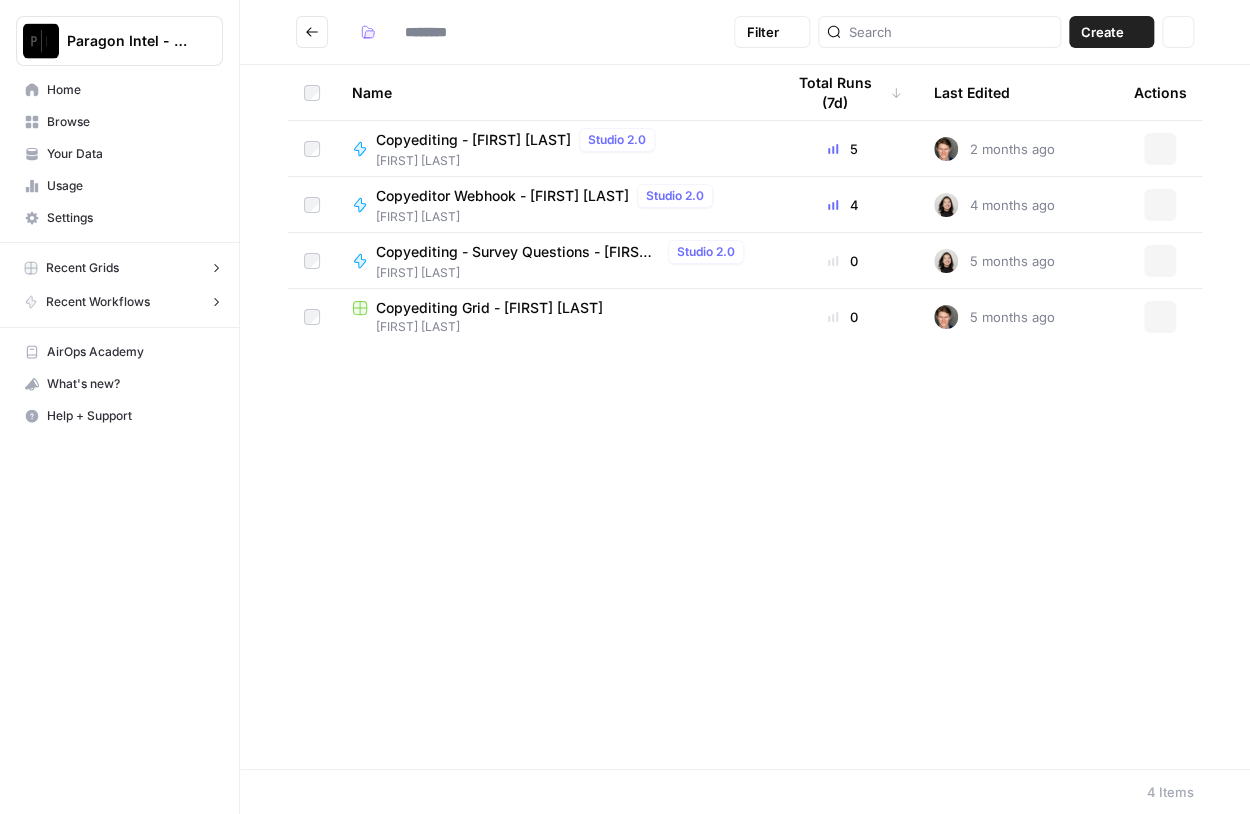 type on "**********" 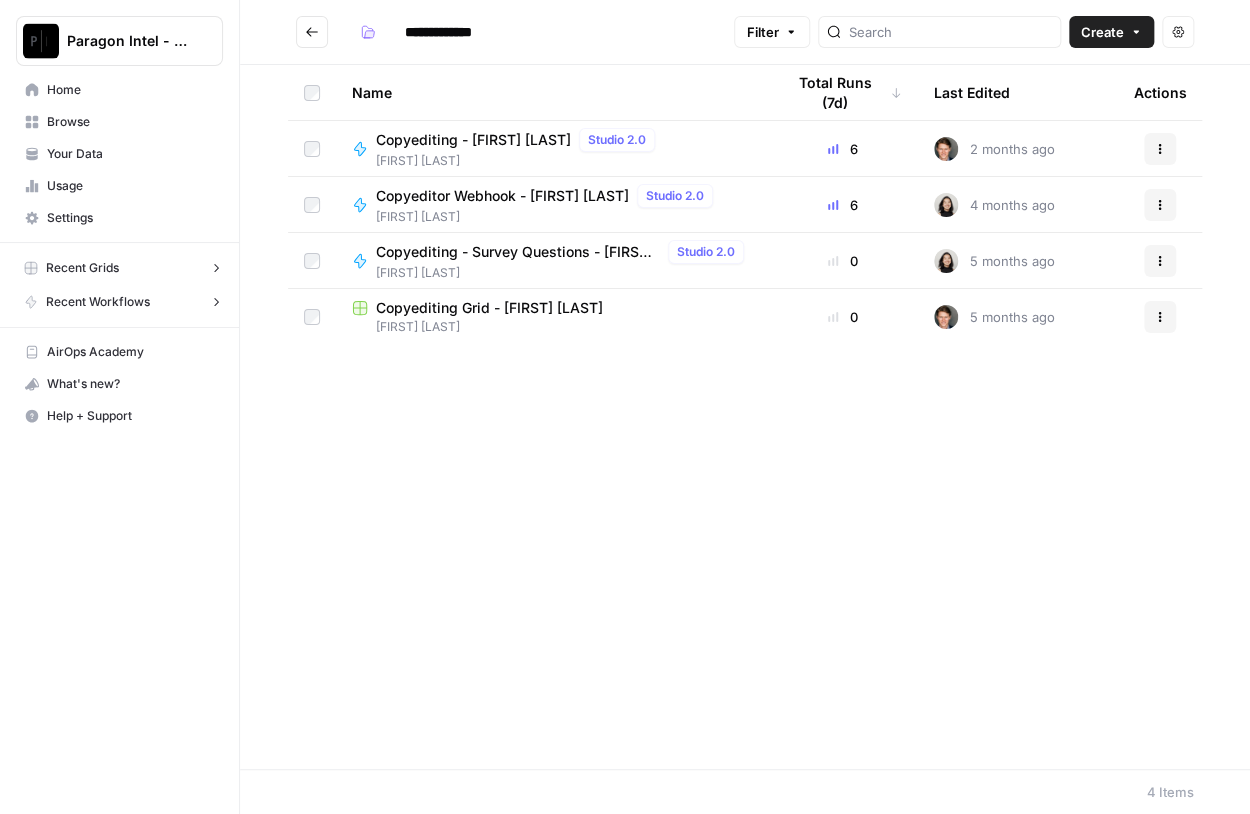 click on "Copyediting - [FIRST] [LAST]" at bounding box center [473, 140] 